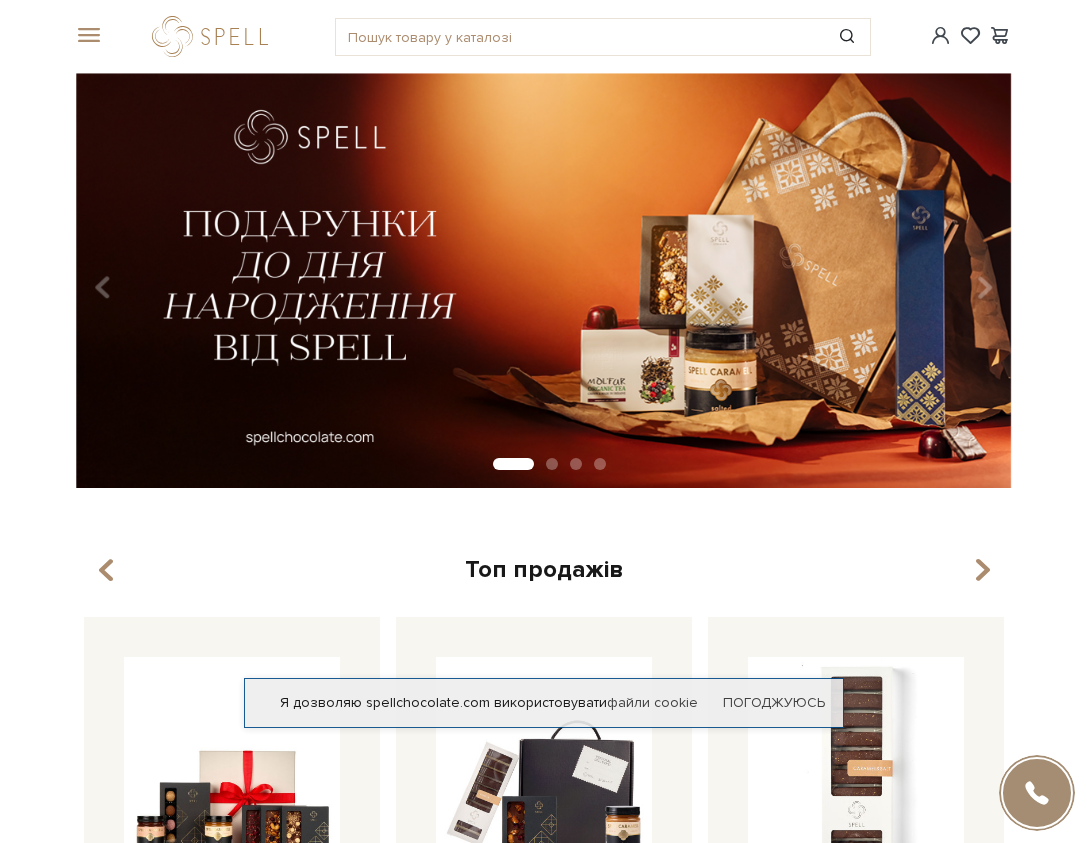 scroll, scrollTop: 200, scrollLeft: 0, axis: vertical 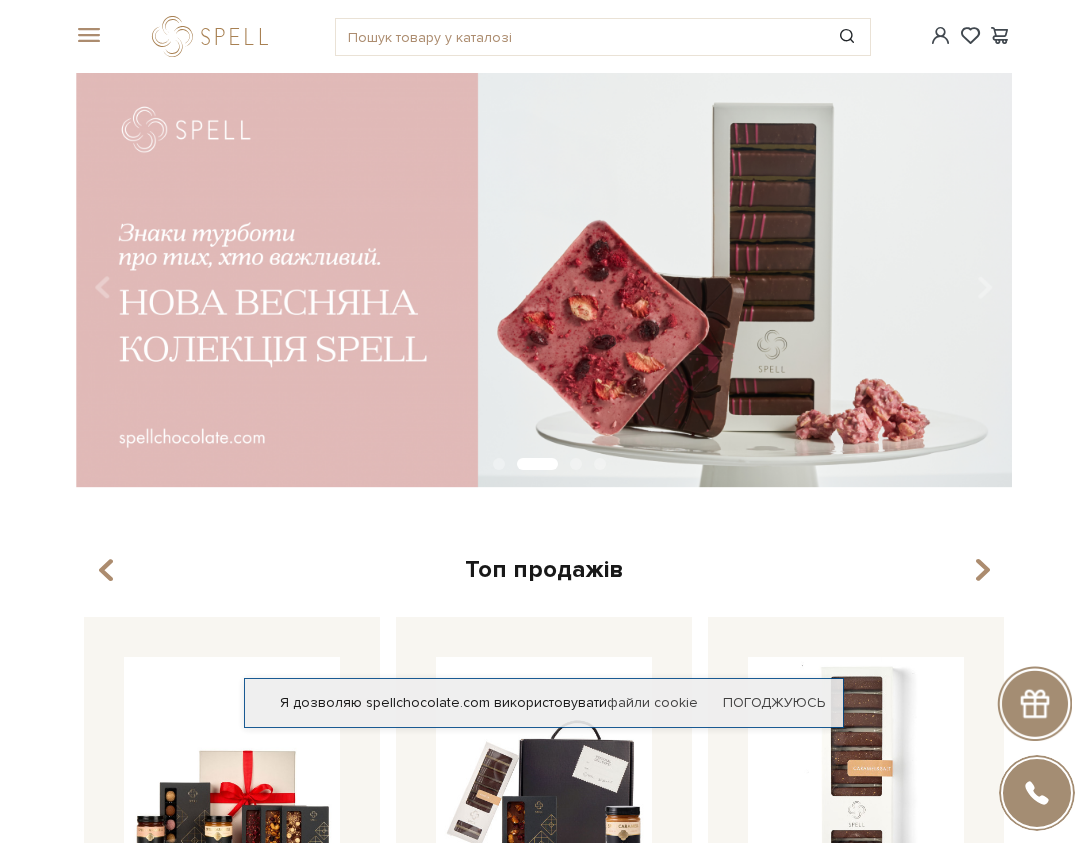 click on "#подарунок
#набір цукерок
#печиво" at bounding box center (544, 36) 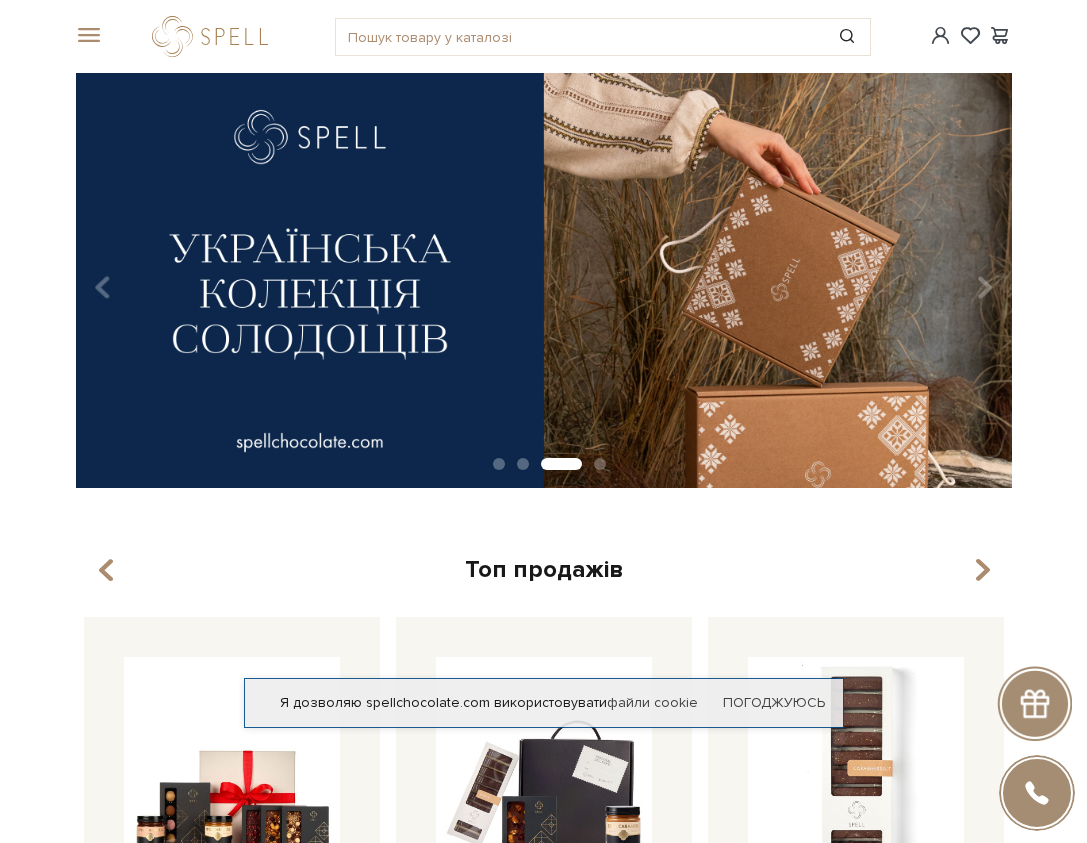 click at bounding box center [86, 36] 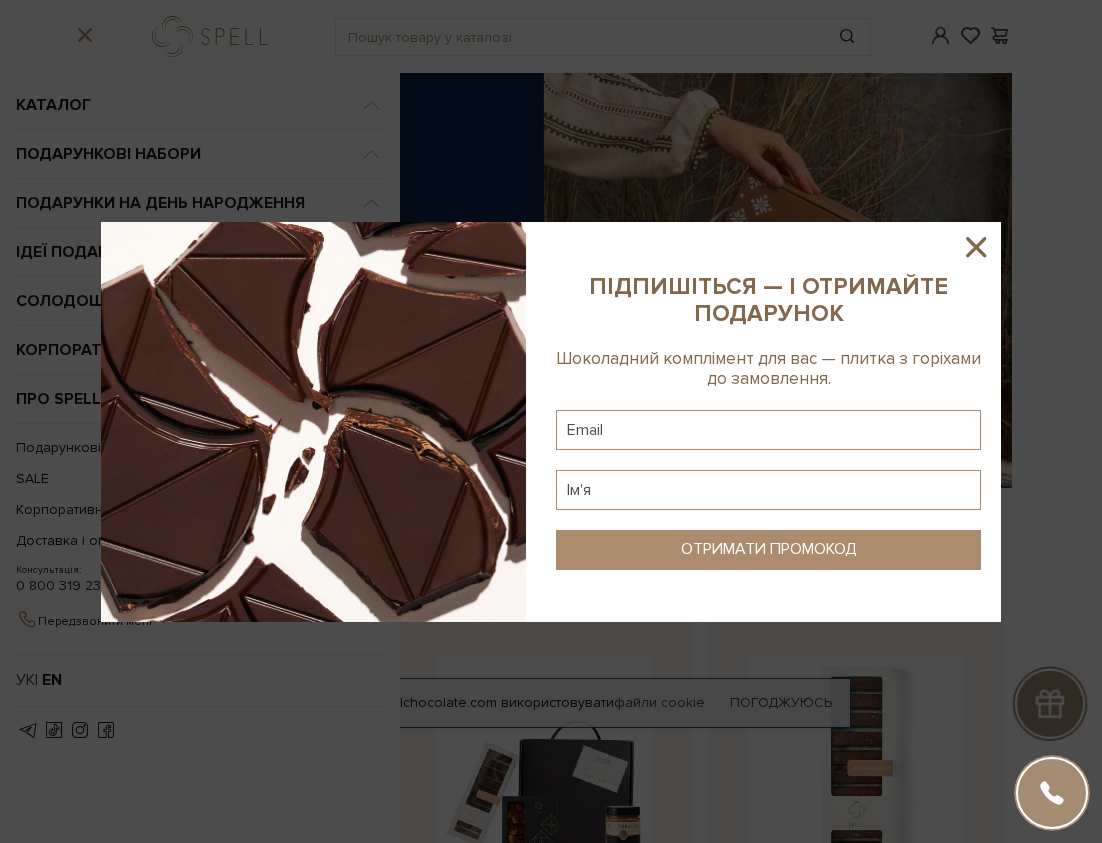 click 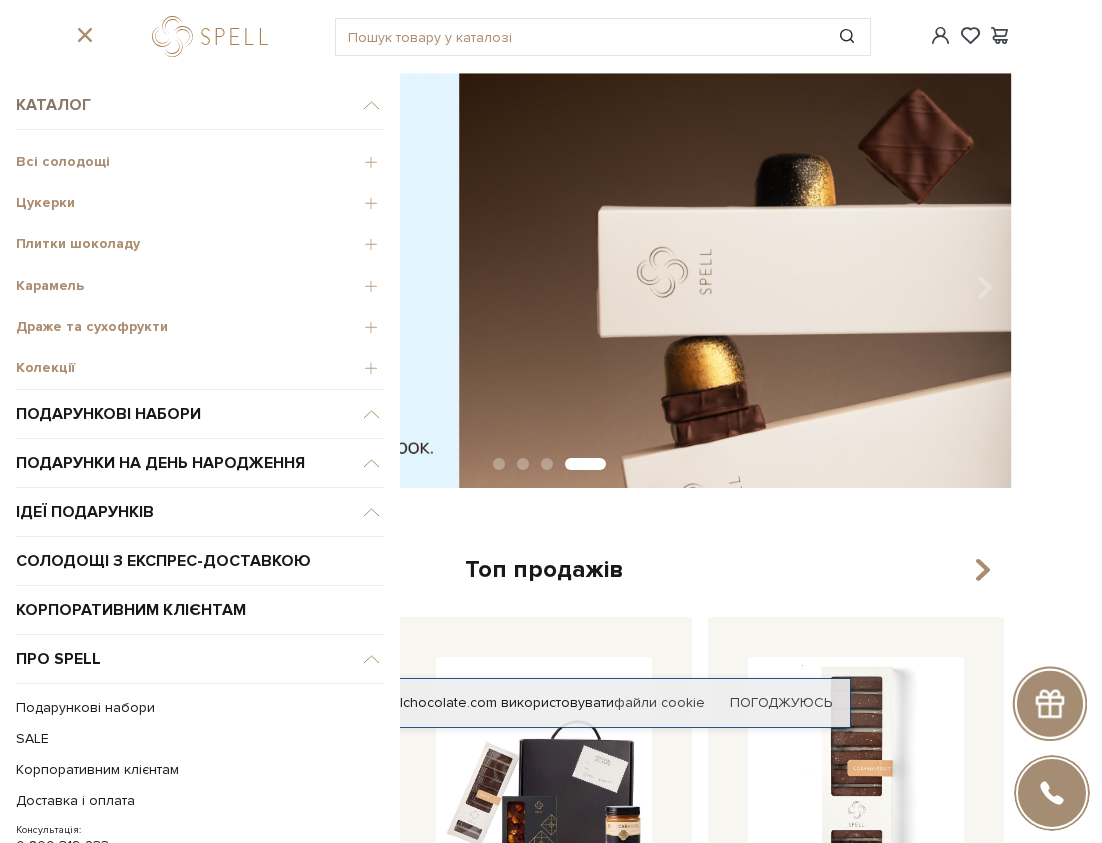click on "Каталог" at bounding box center [200, 105] 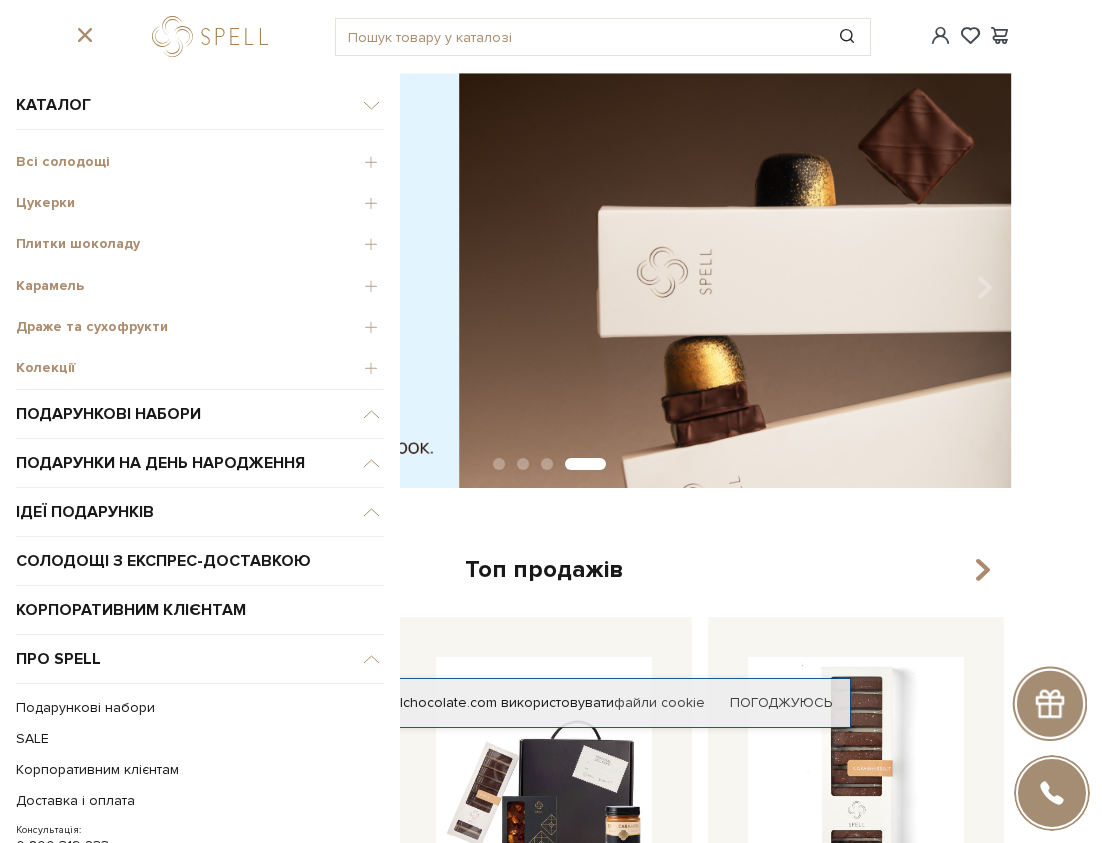click on "Плитки шоколаду" at bounding box center [200, 244] 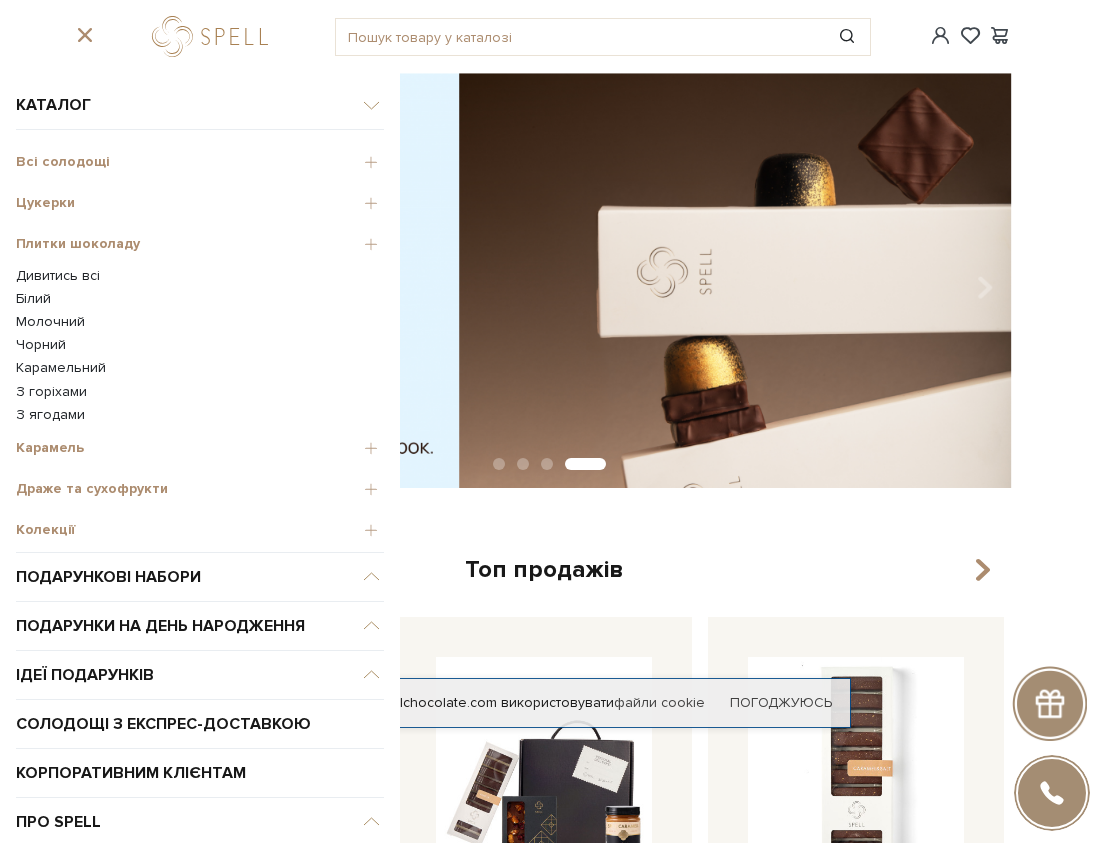 click on "Дивитись всі" at bounding box center [200, 276] 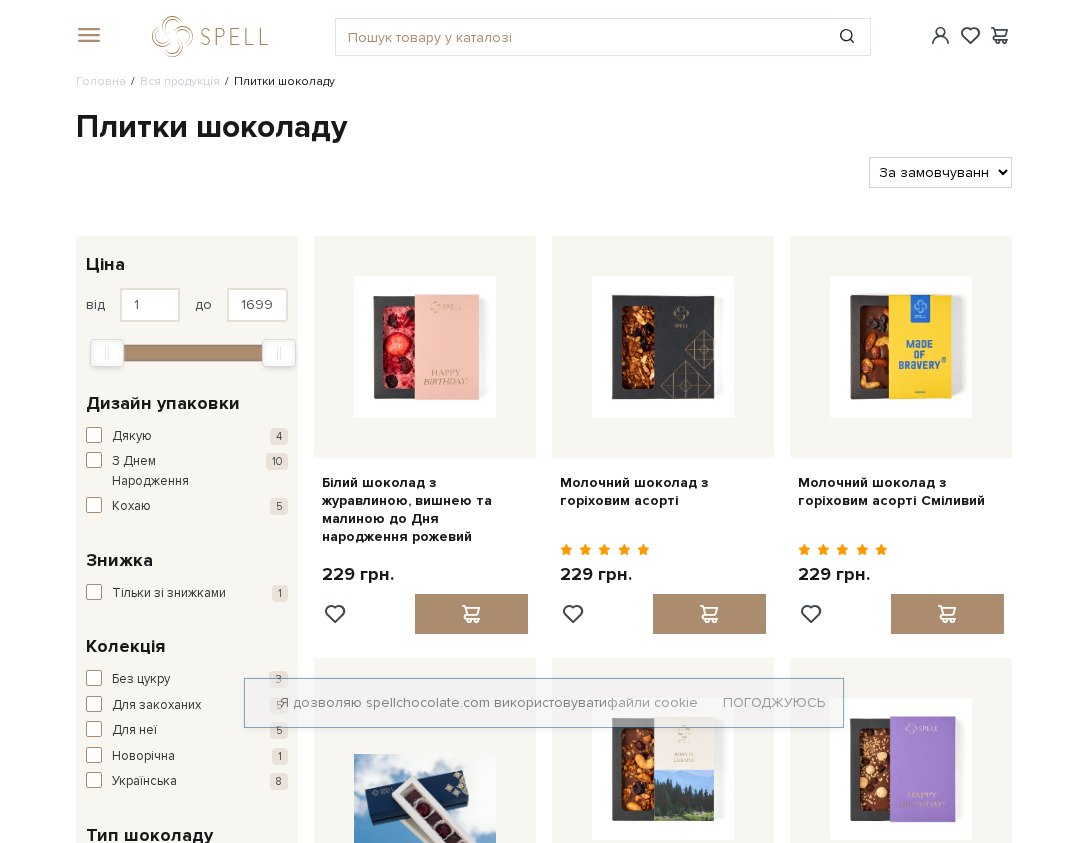 scroll, scrollTop: 0, scrollLeft: 0, axis: both 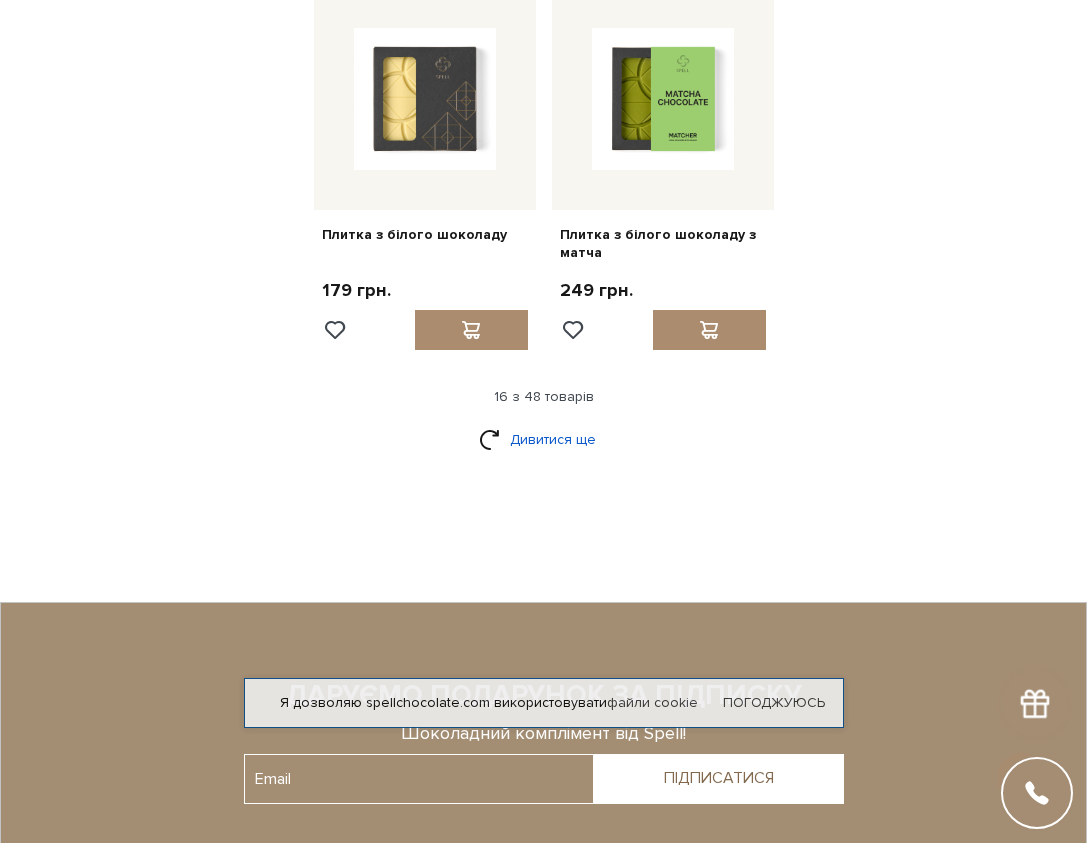 click on "Дивитися ще" at bounding box center (544, 439) 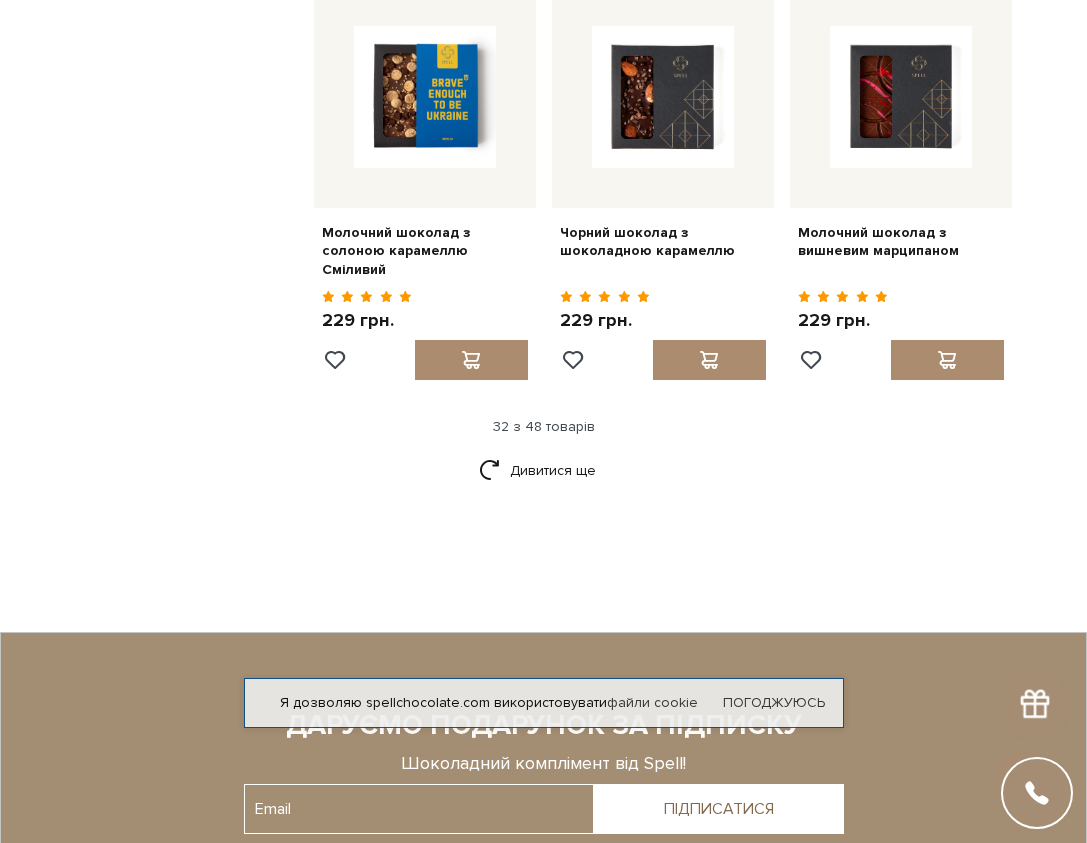 scroll, scrollTop: 4300, scrollLeft: 0, axis: vertical 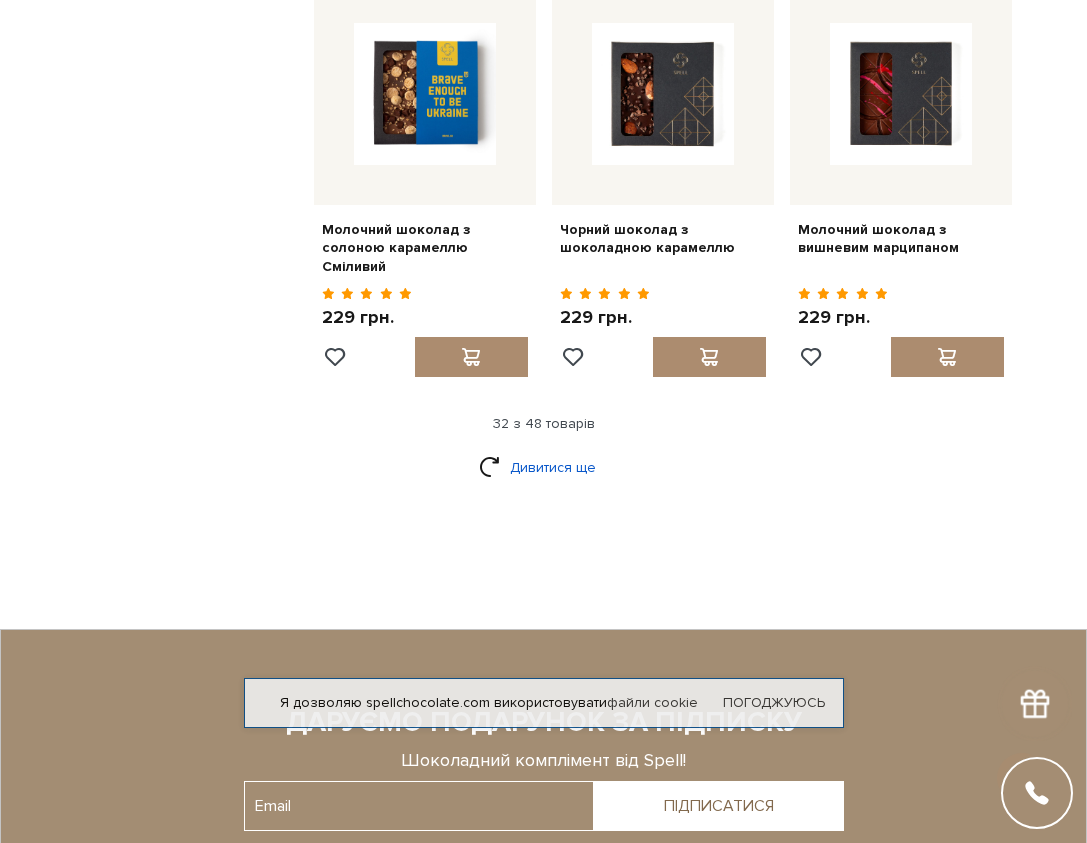 click on "Дивитися ще" at bounding box center (544, 467) 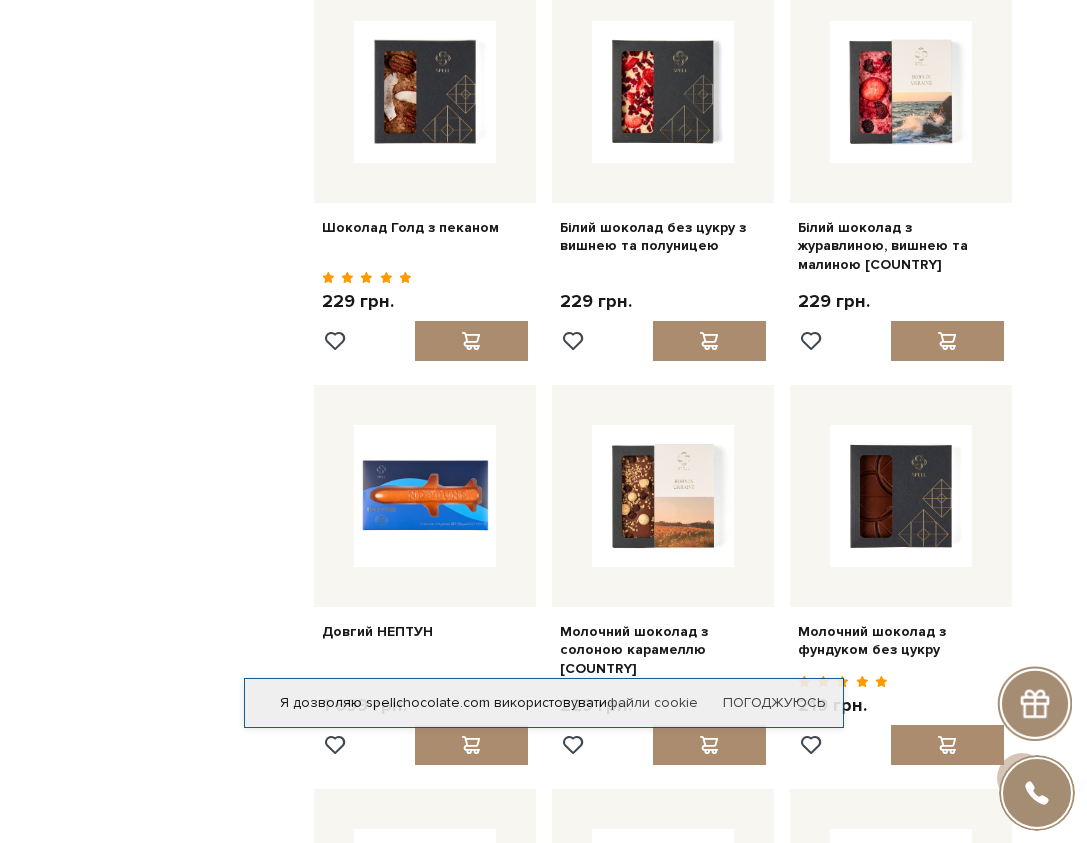 scroll, scrollTop: 1500, scrollLeft: 0, axis: vertical 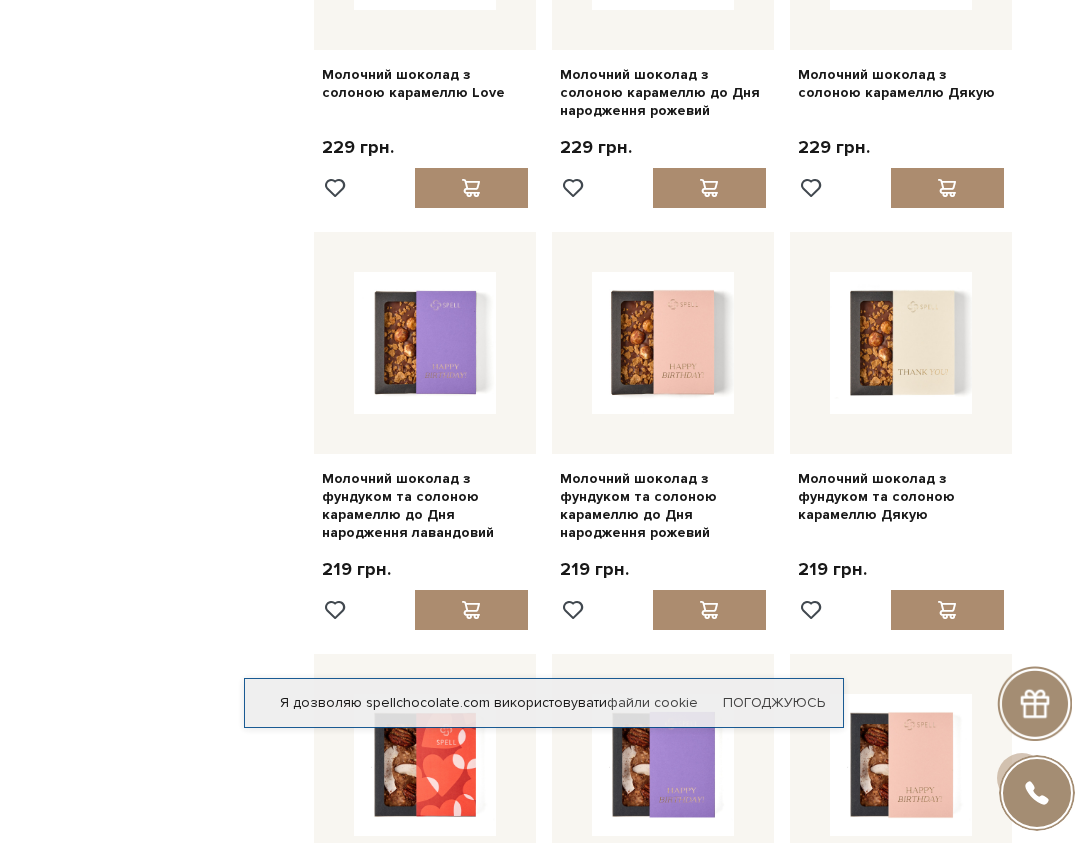 drag, startPoint x: 407, startPoint y: 399, endPoint x: 191, endPoint y: 394, distance: 216.05786 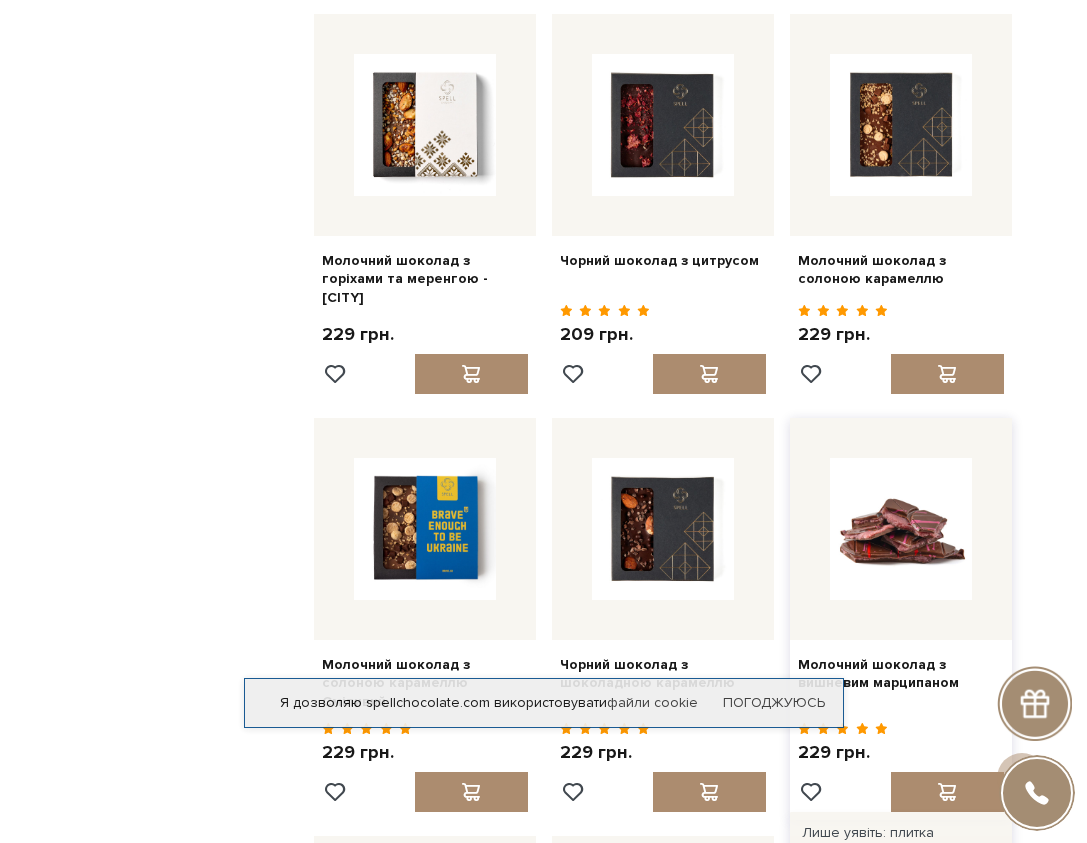 scroll, scrollTop: 3900, scrollLeft: 0, axis: vertical 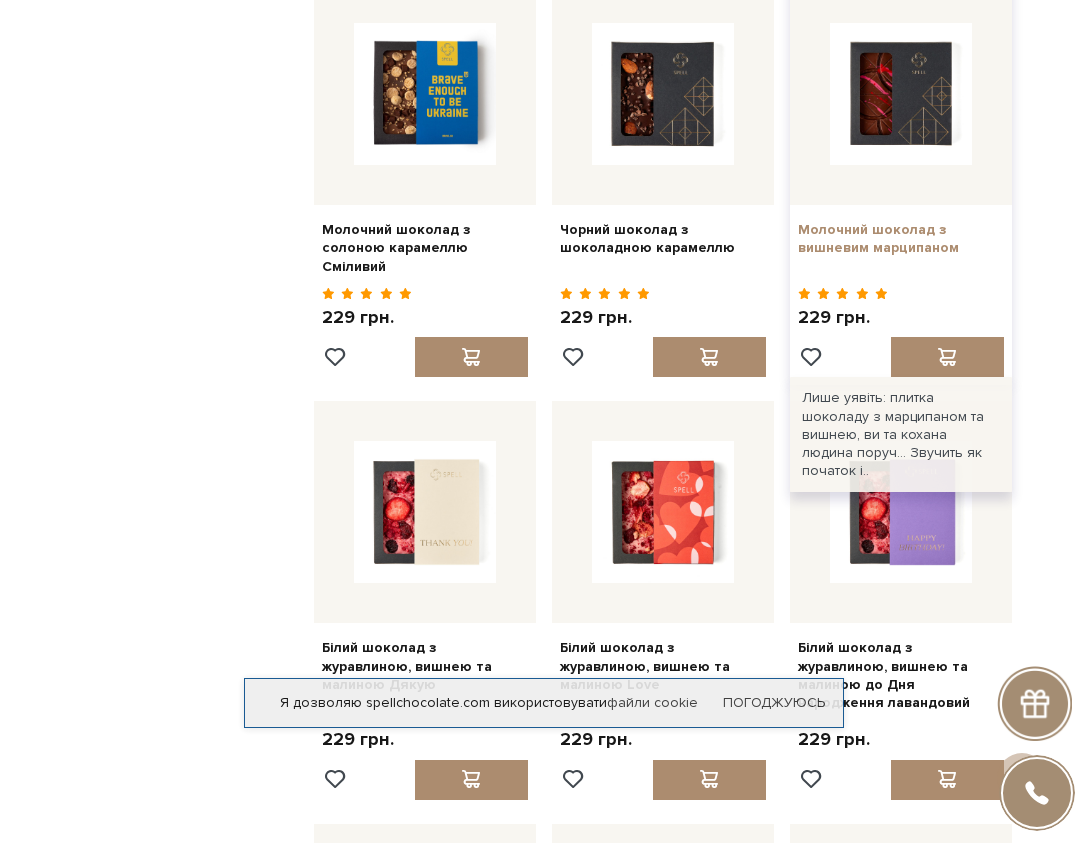 drag, startPoint x: 869, startPoint y: 197, endPoint x: 875, endPoint y: 163, distance: 34.525352 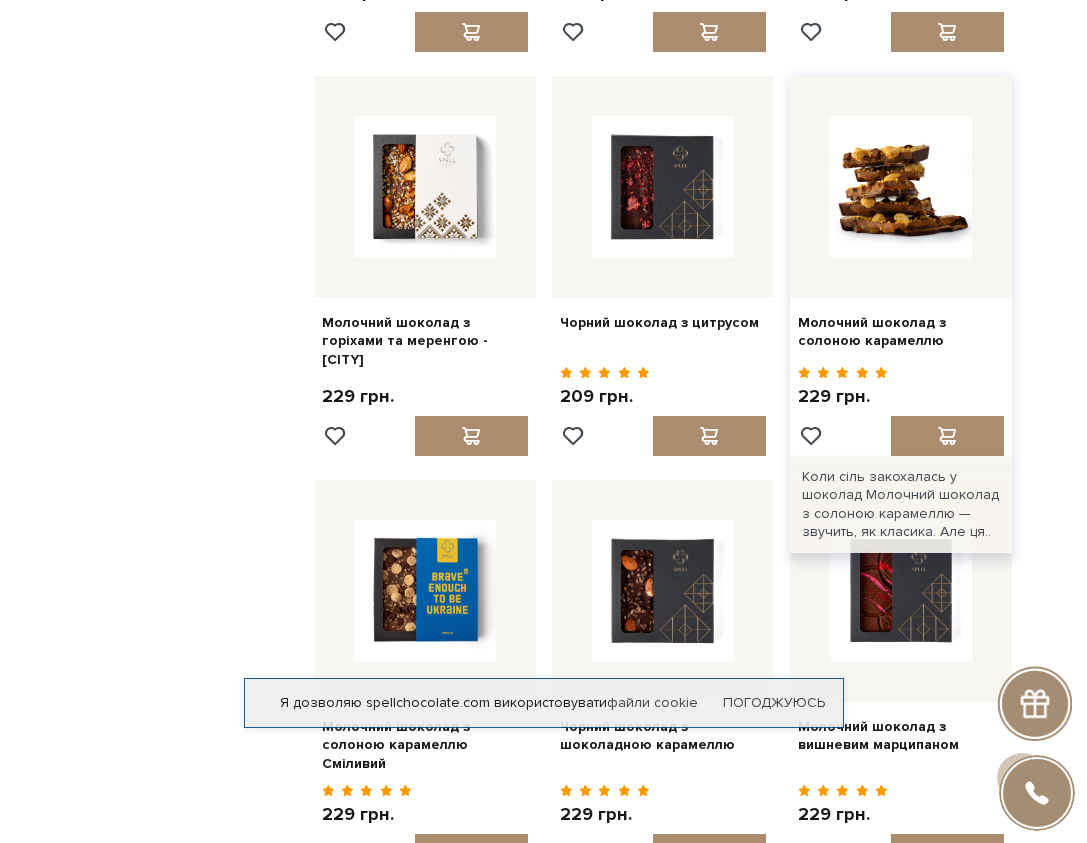 scroll, scrollTop: 3800, scrollLeft: 0, axis: vertical 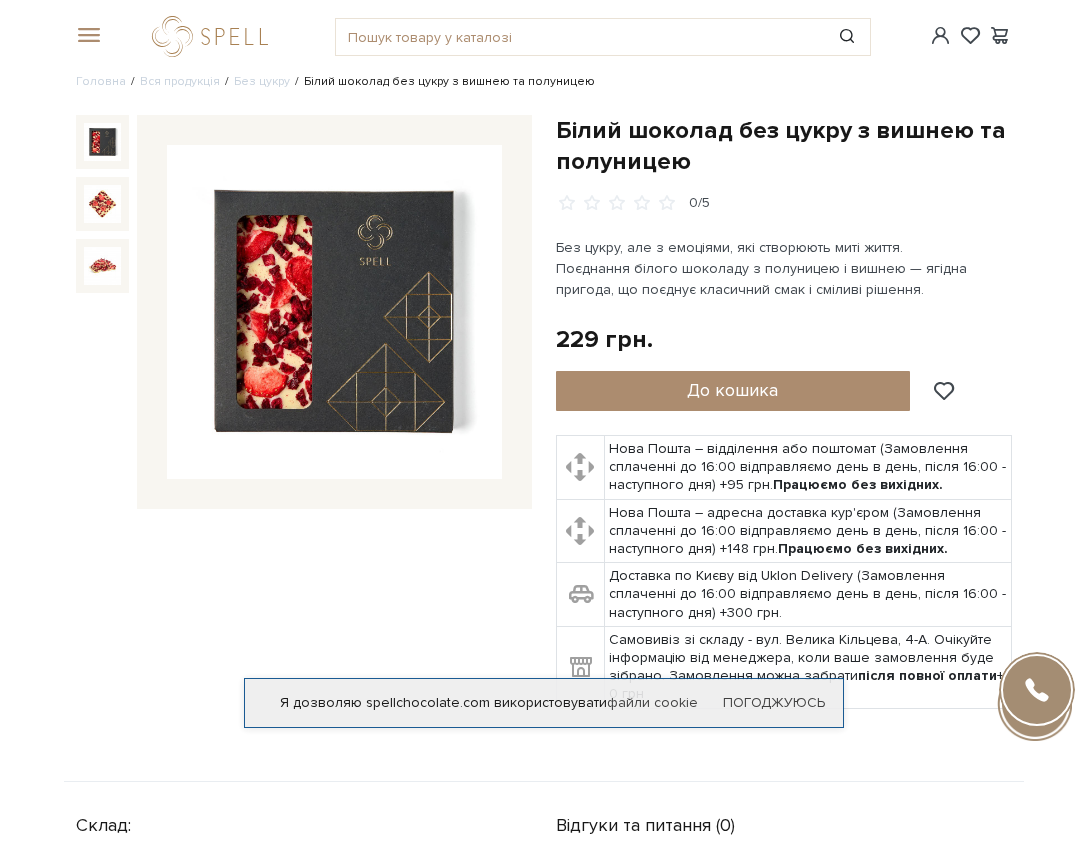 click at bounding box center (334, 312) 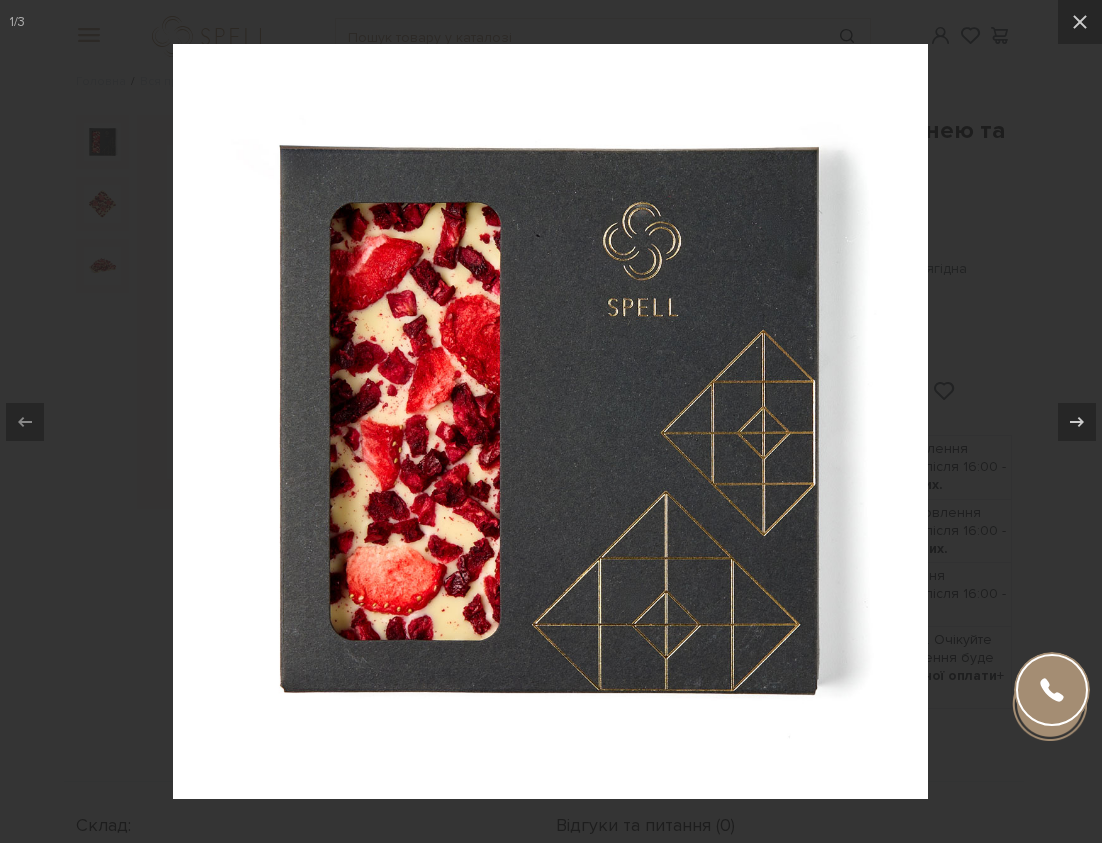 click at bounding box center [551, 421] 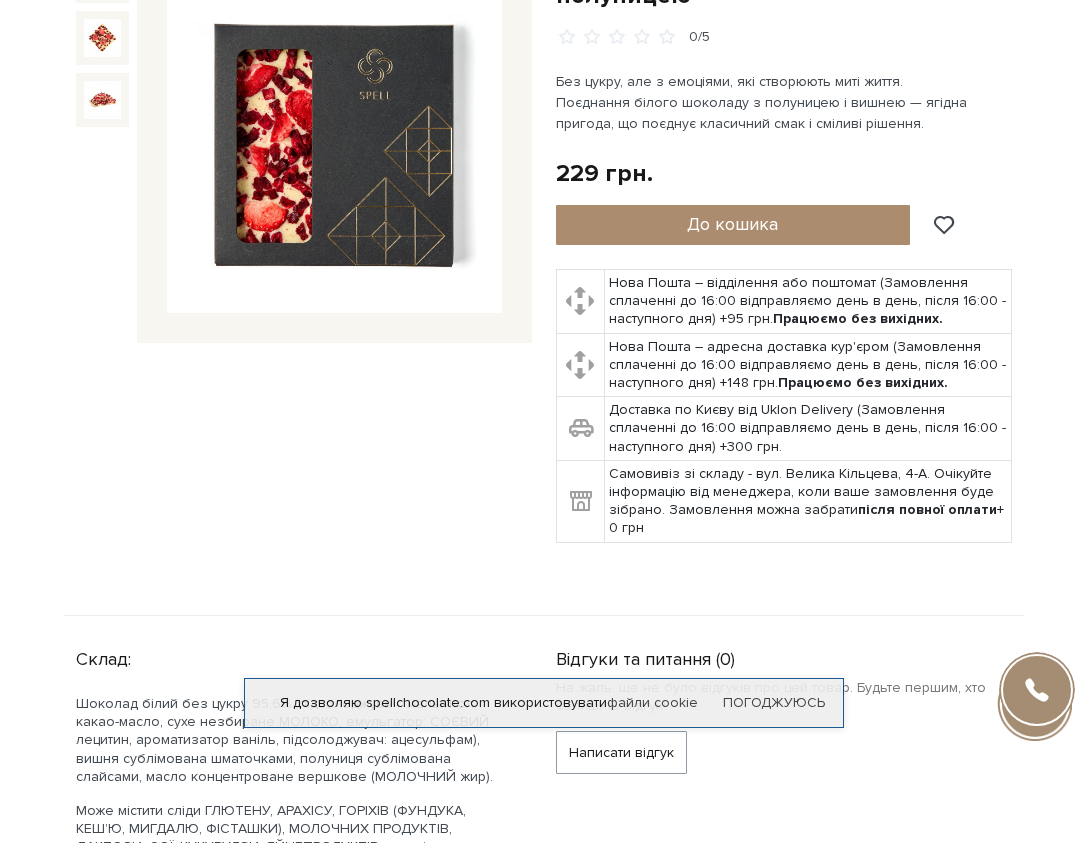 scroll, scrollTop: 0, scrollLeft: 0, axis: both 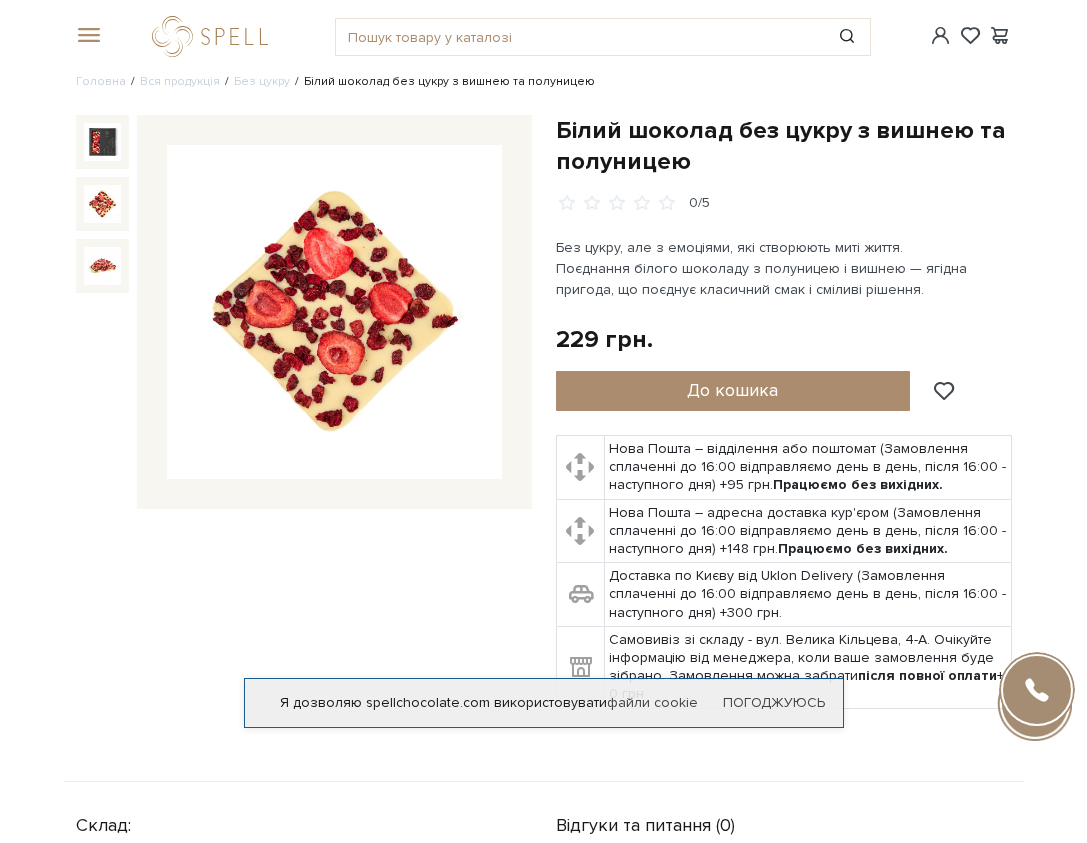 click at bounding box center (103, 204) 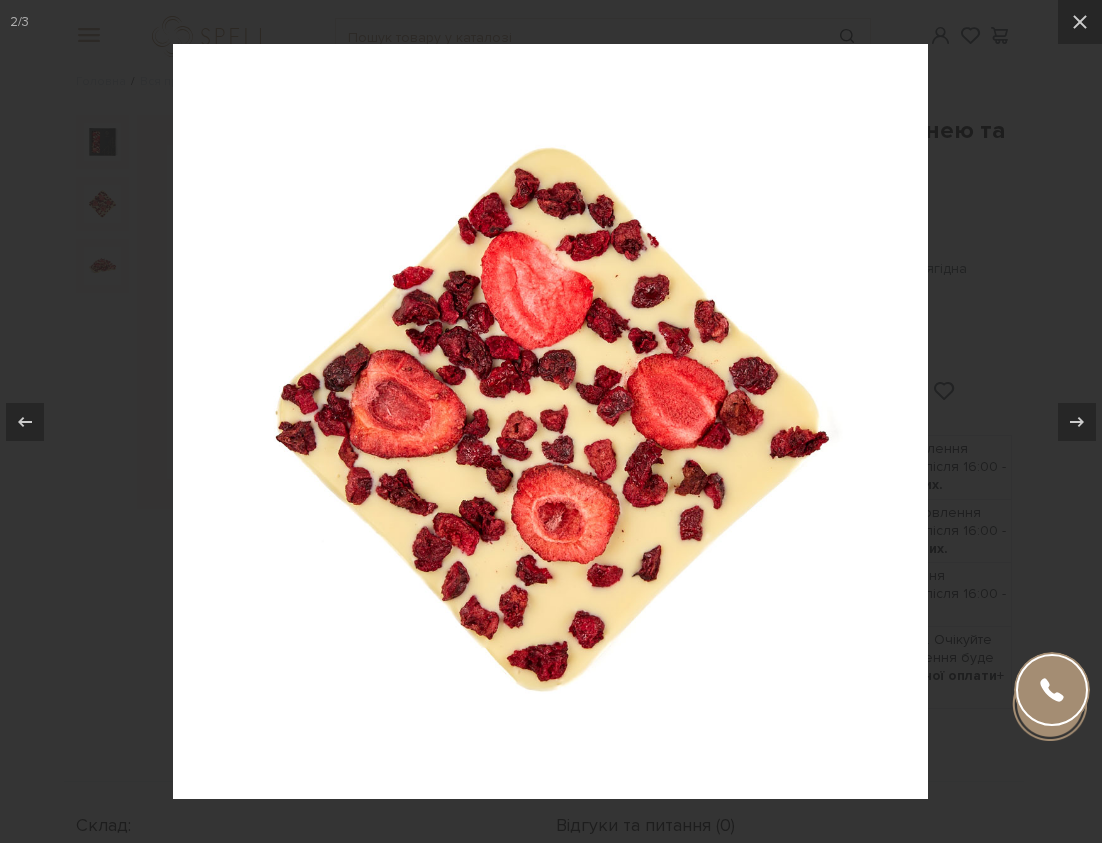click at bounding box center (551, 421) 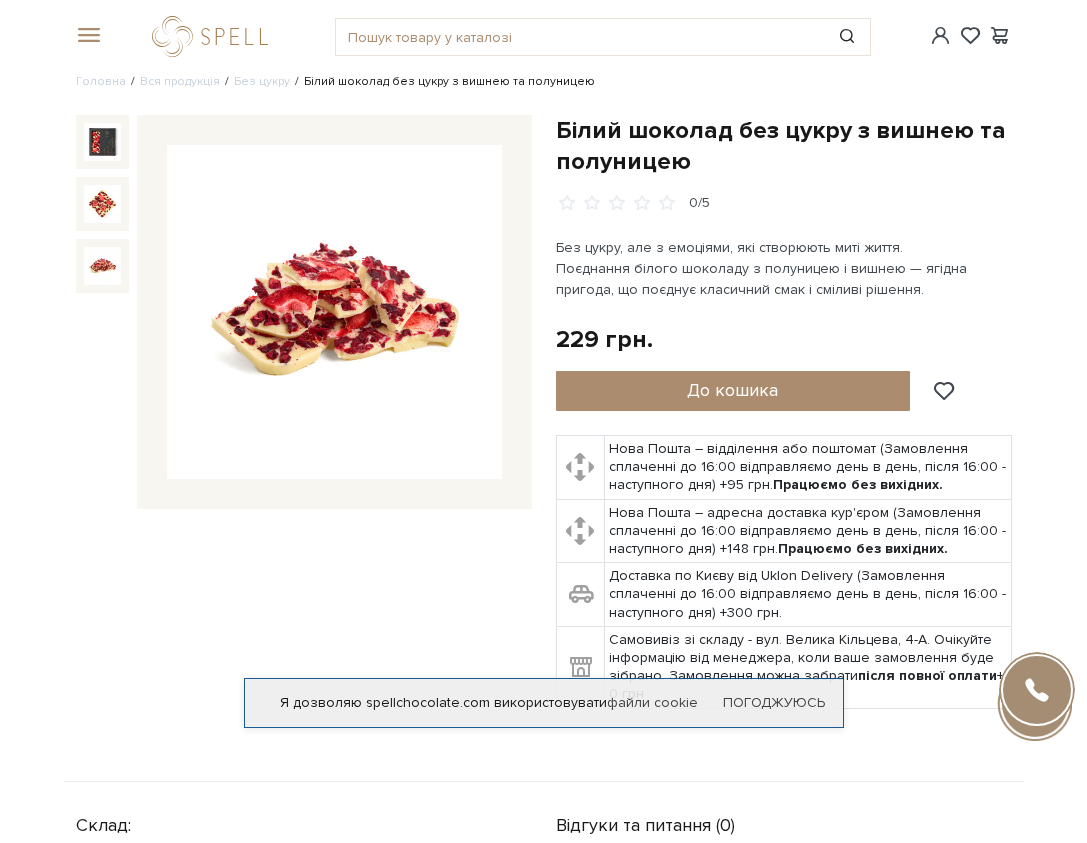 click at bounding box center [103, 266] 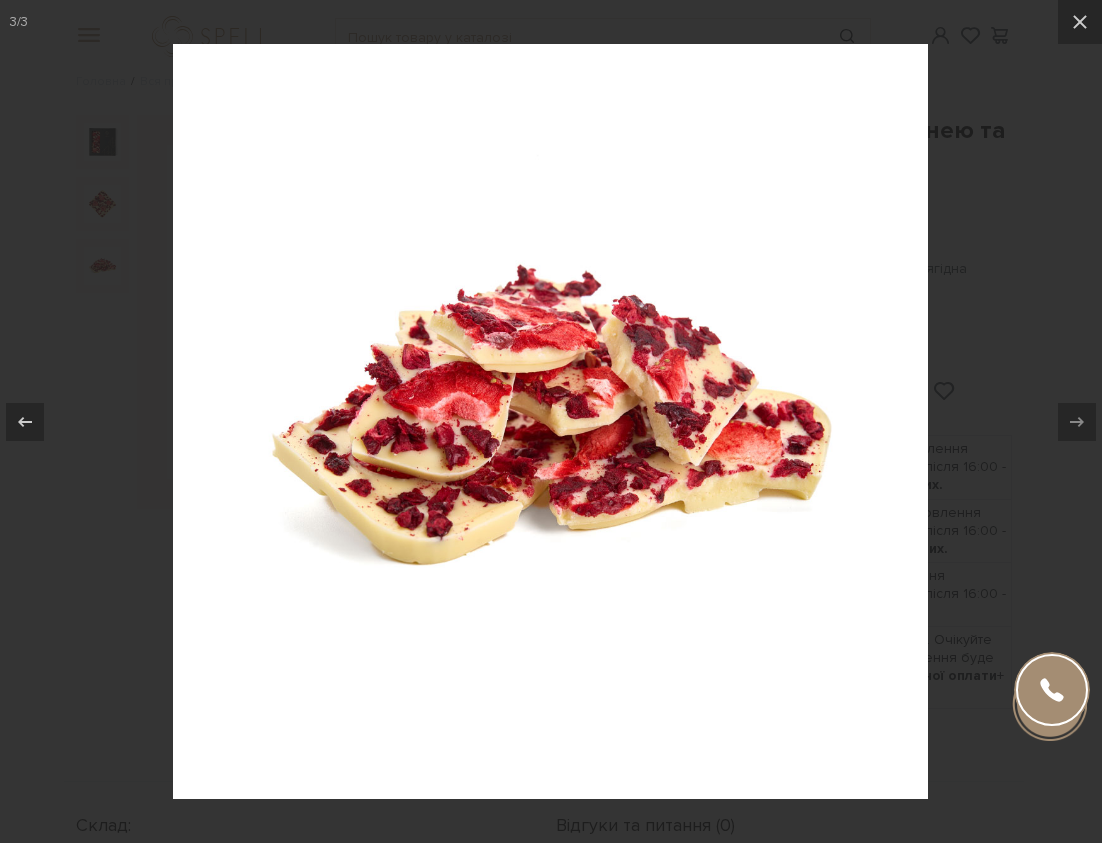 click at bounding box center [551, 421] 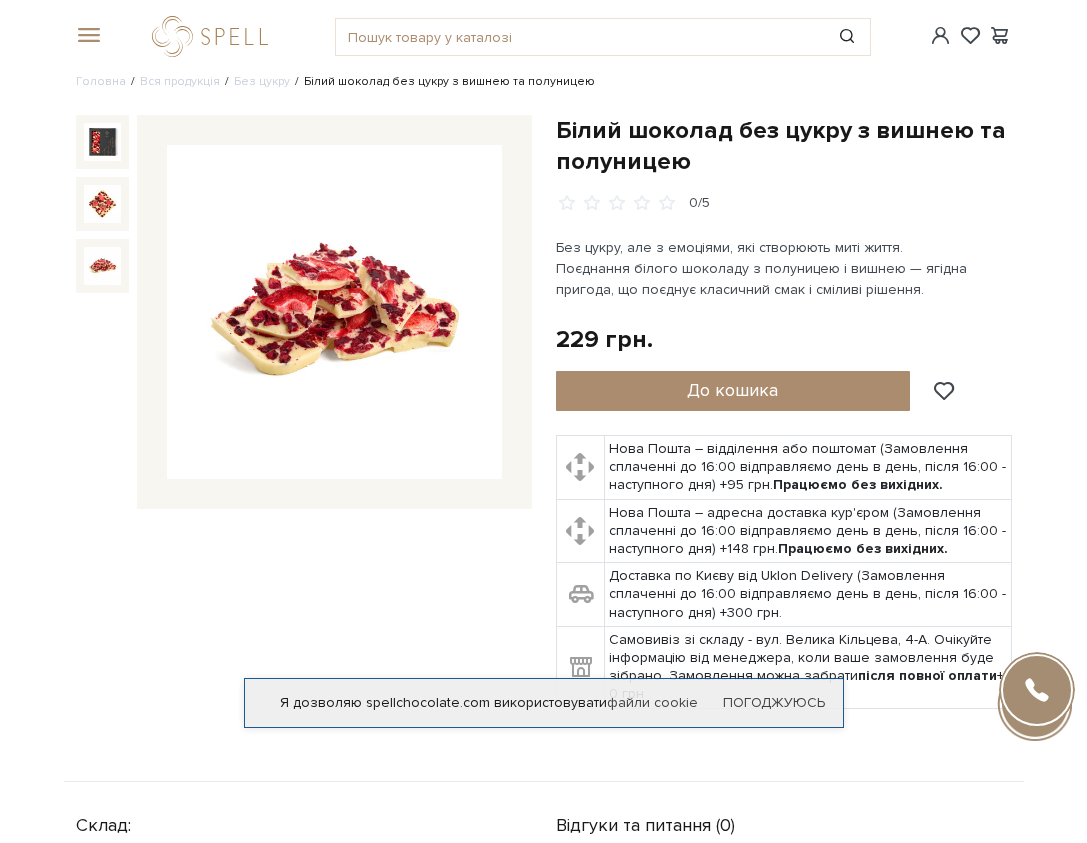 click at bounding box center (334, 312) 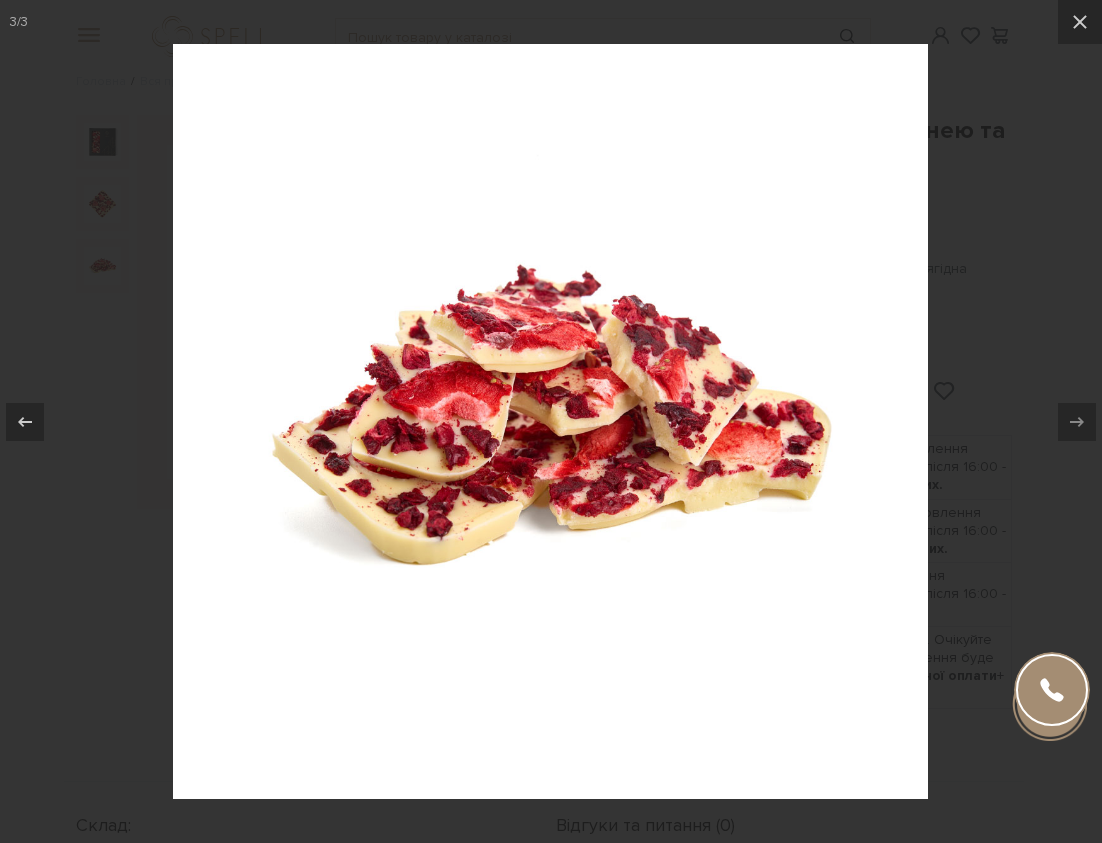 click at bounding box center [550, 421] 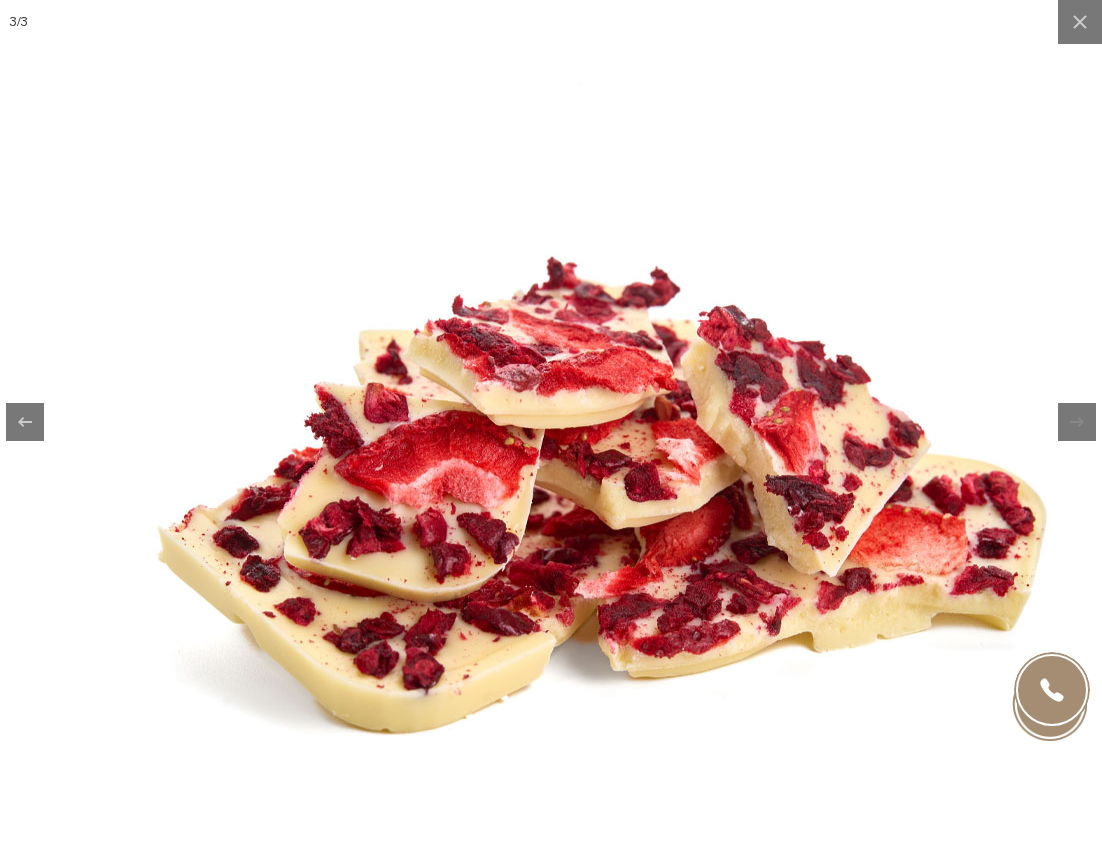 click at bounding box center (600, 506) 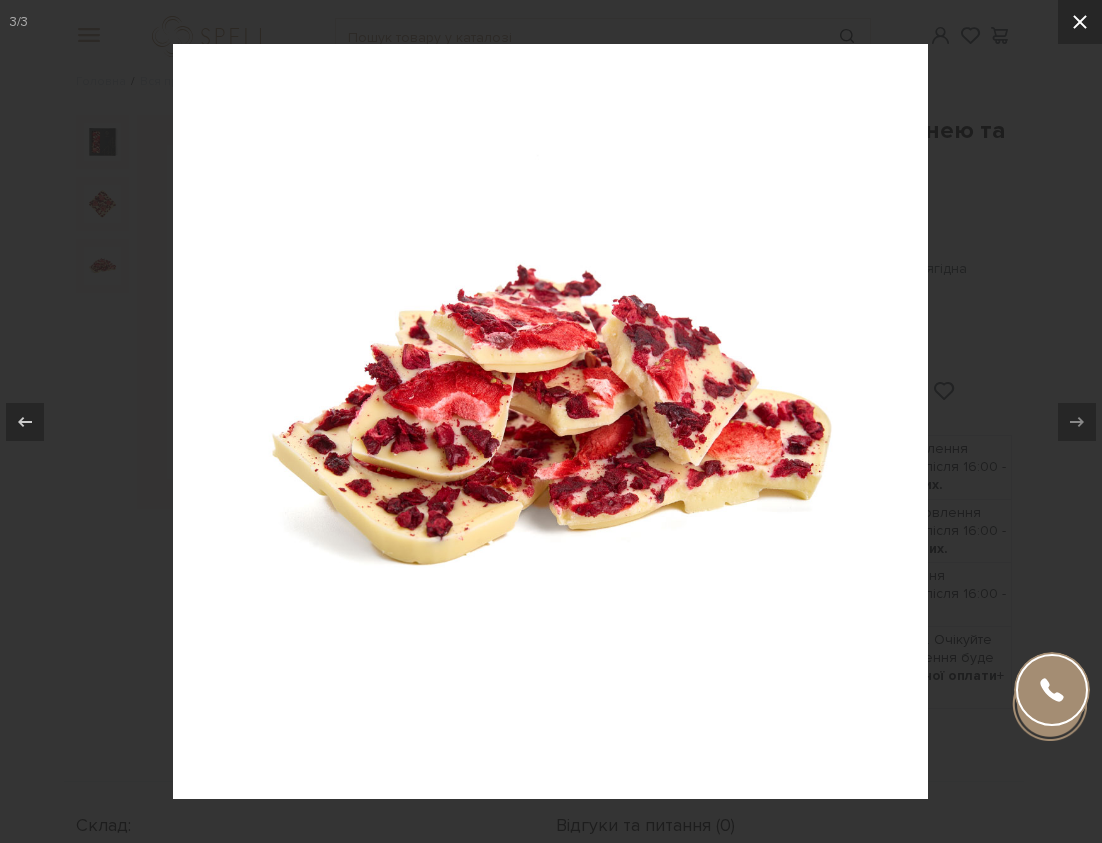 click 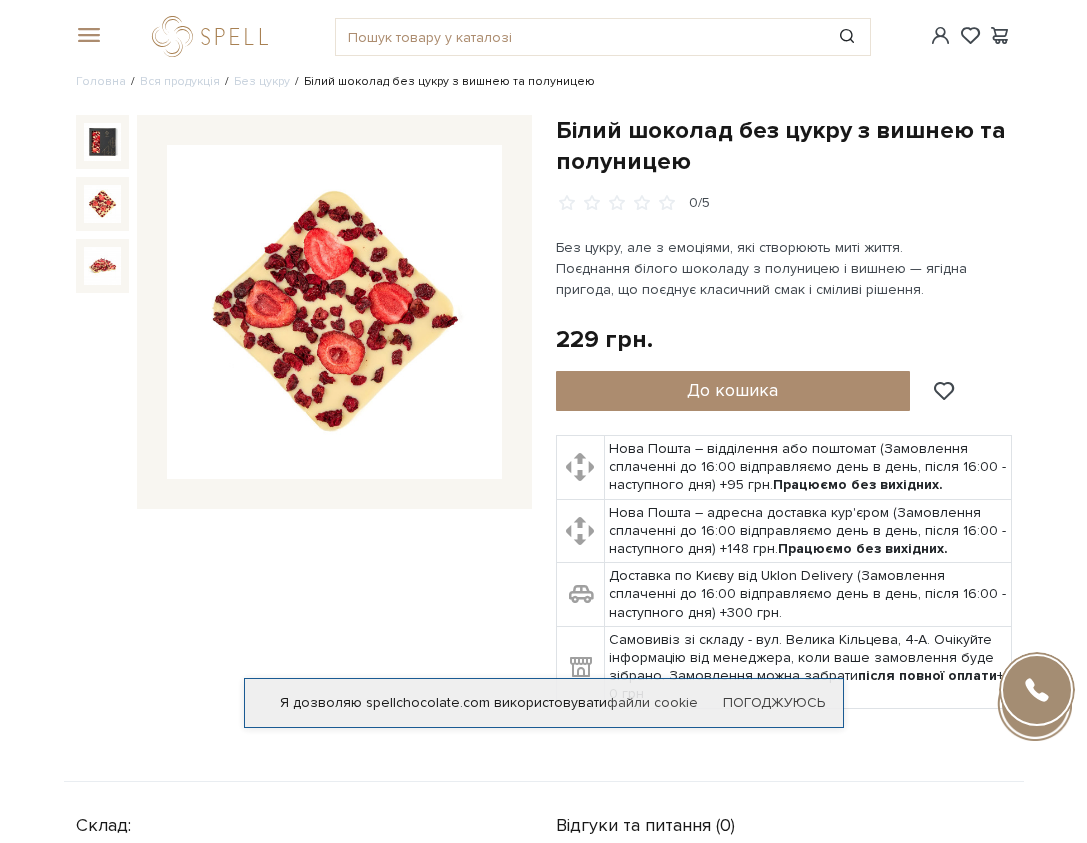click at bounding box center [103, 204] 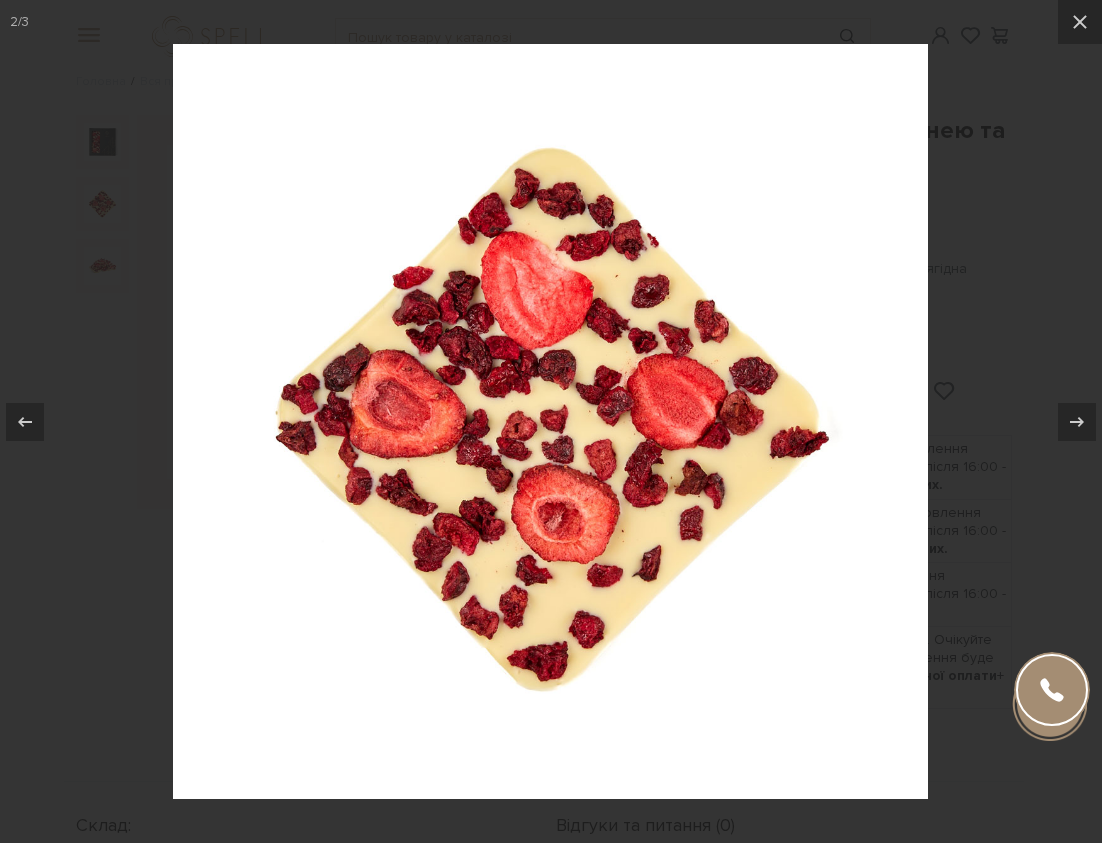 click at bounding box center (551, 421) 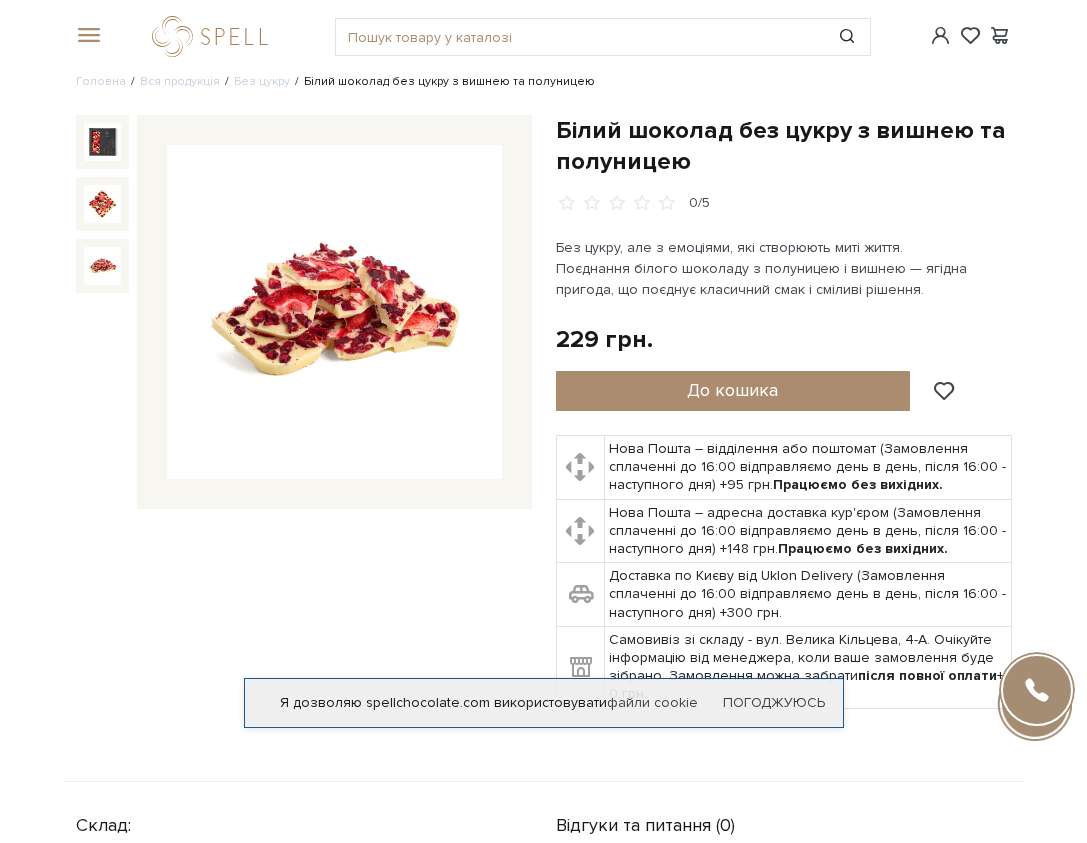click at bounding box center [103, 266] 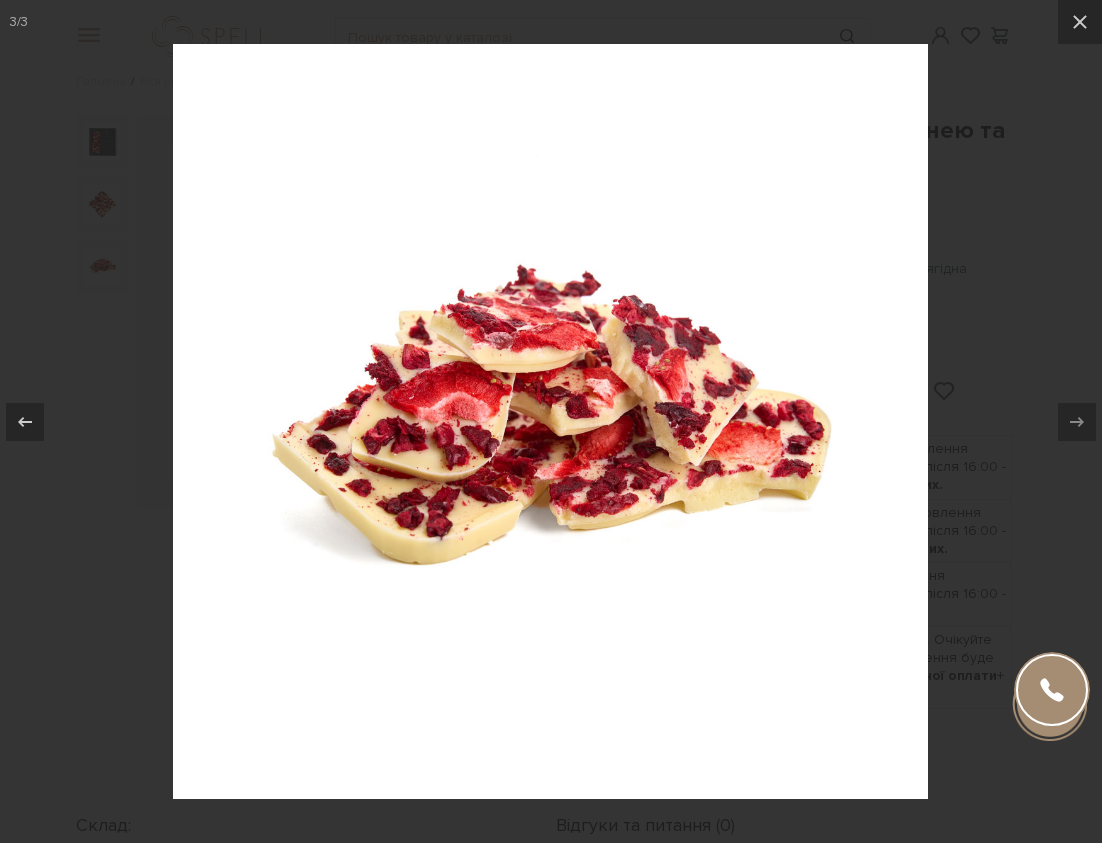 click at bounding box center (551, 421) 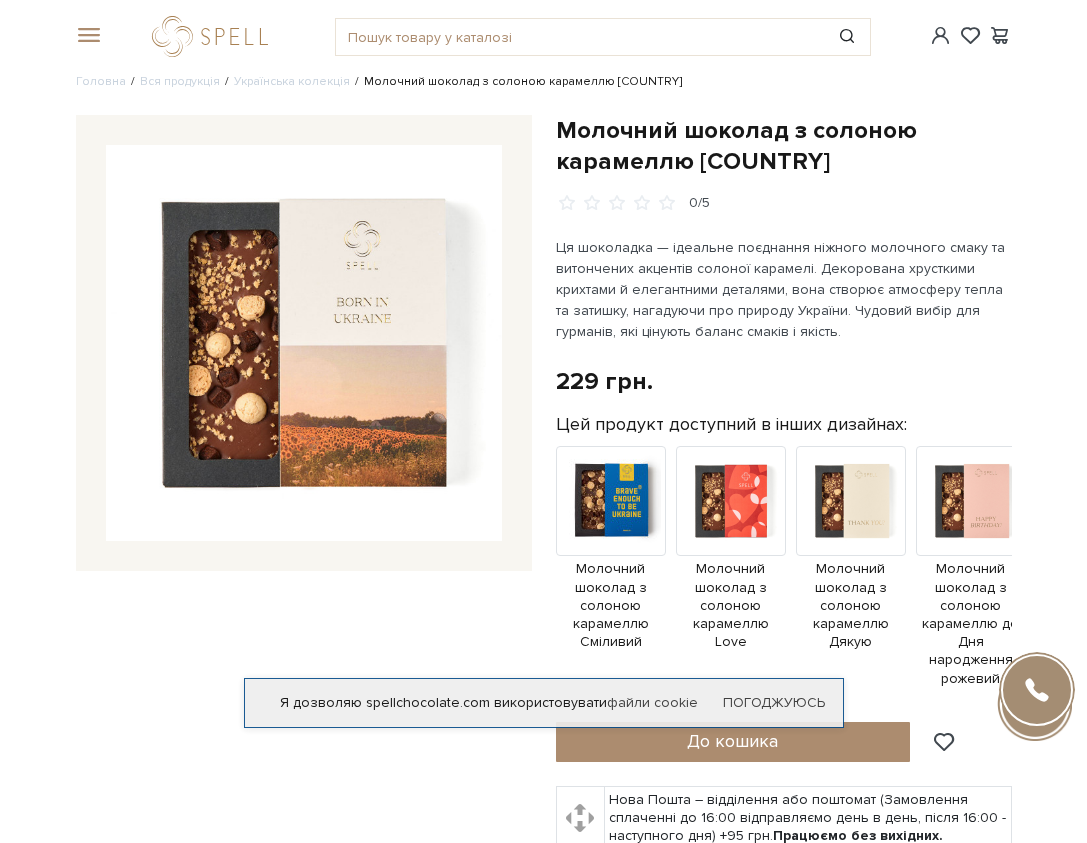 scroll, scrollTop: 0, scrollLeft: 0, axis: both 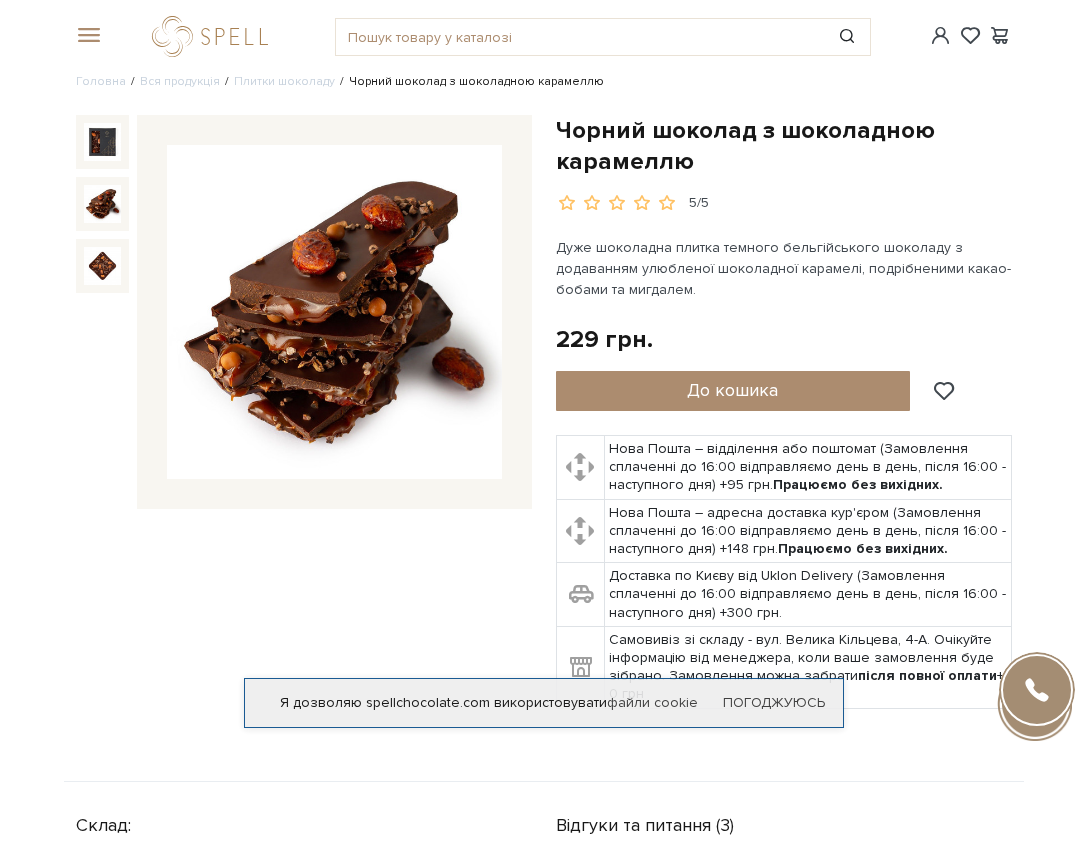 click at bounding box center (103, 204) 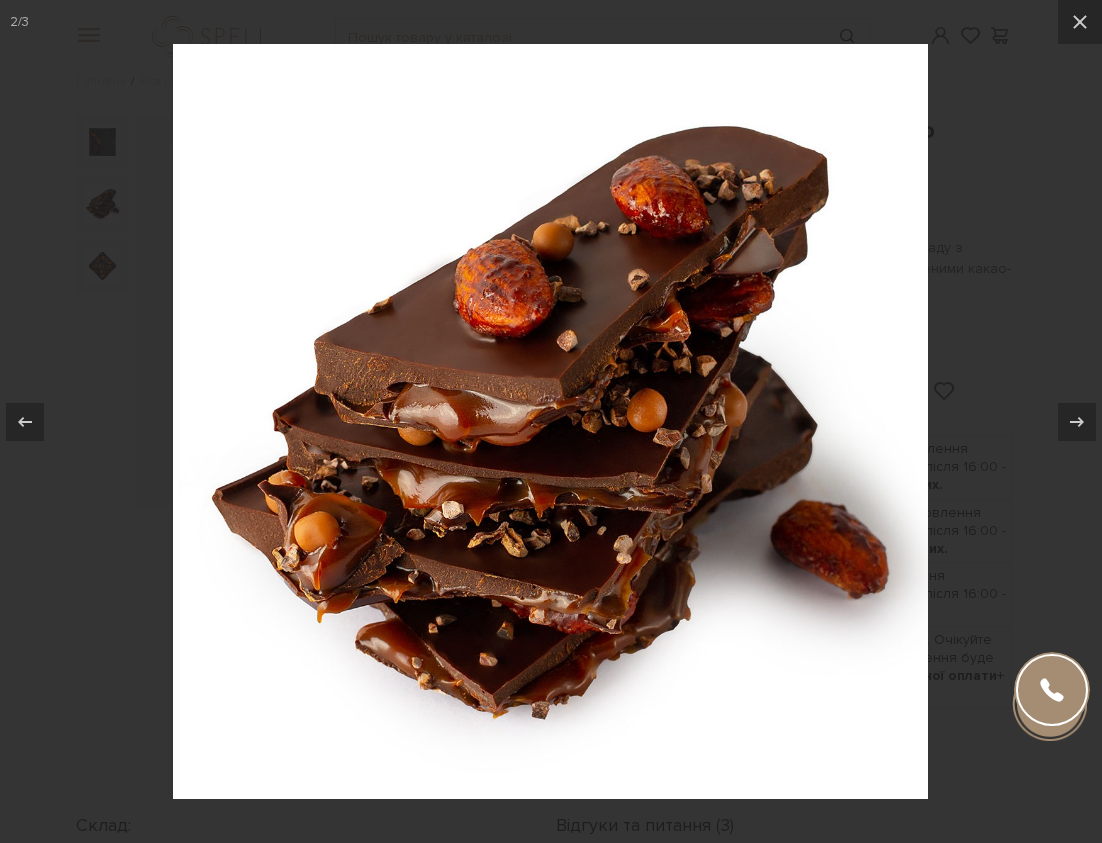 click at bounding box center (551, 421) 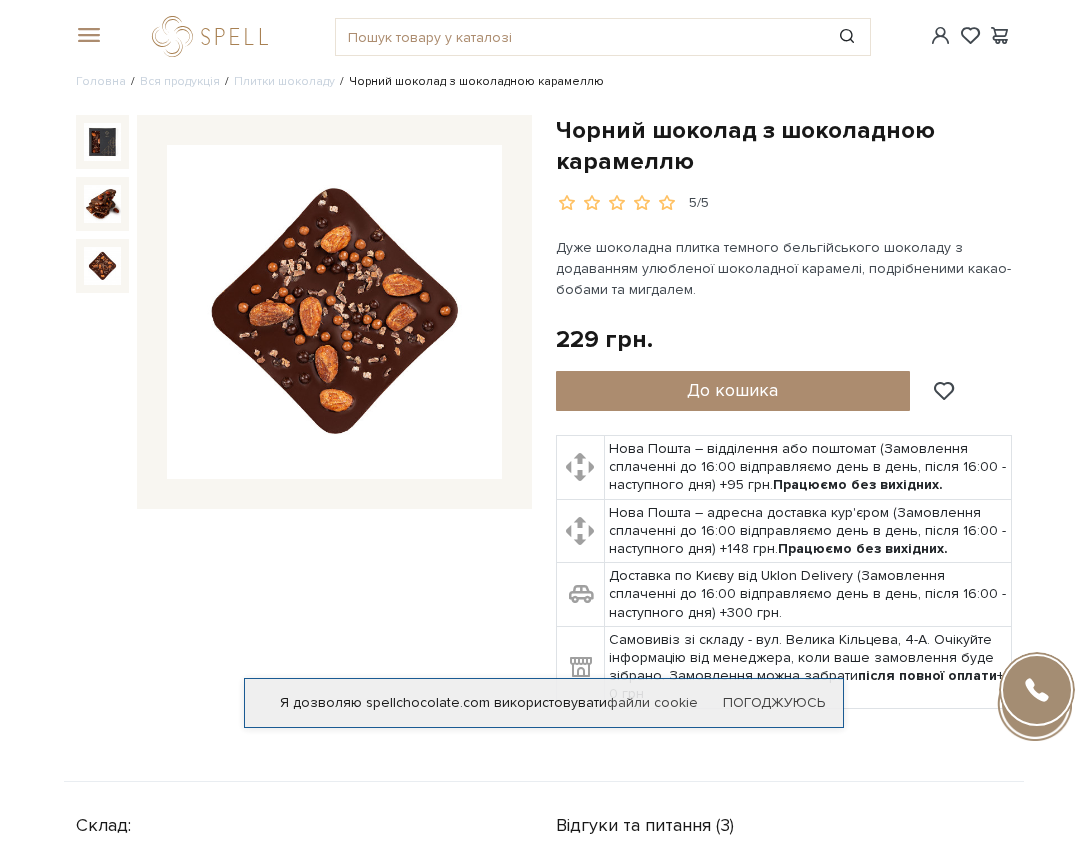 click at bounding box center [103, 266] 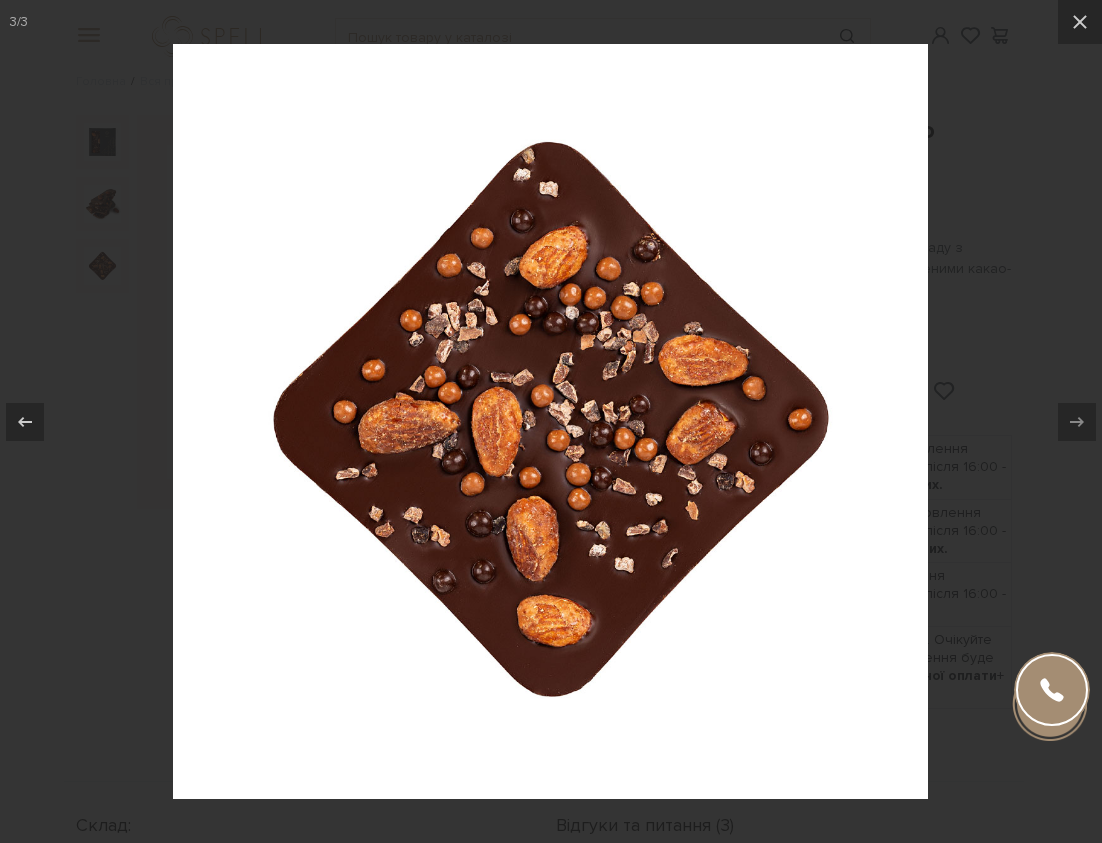 click at bounding box center [551, 421] 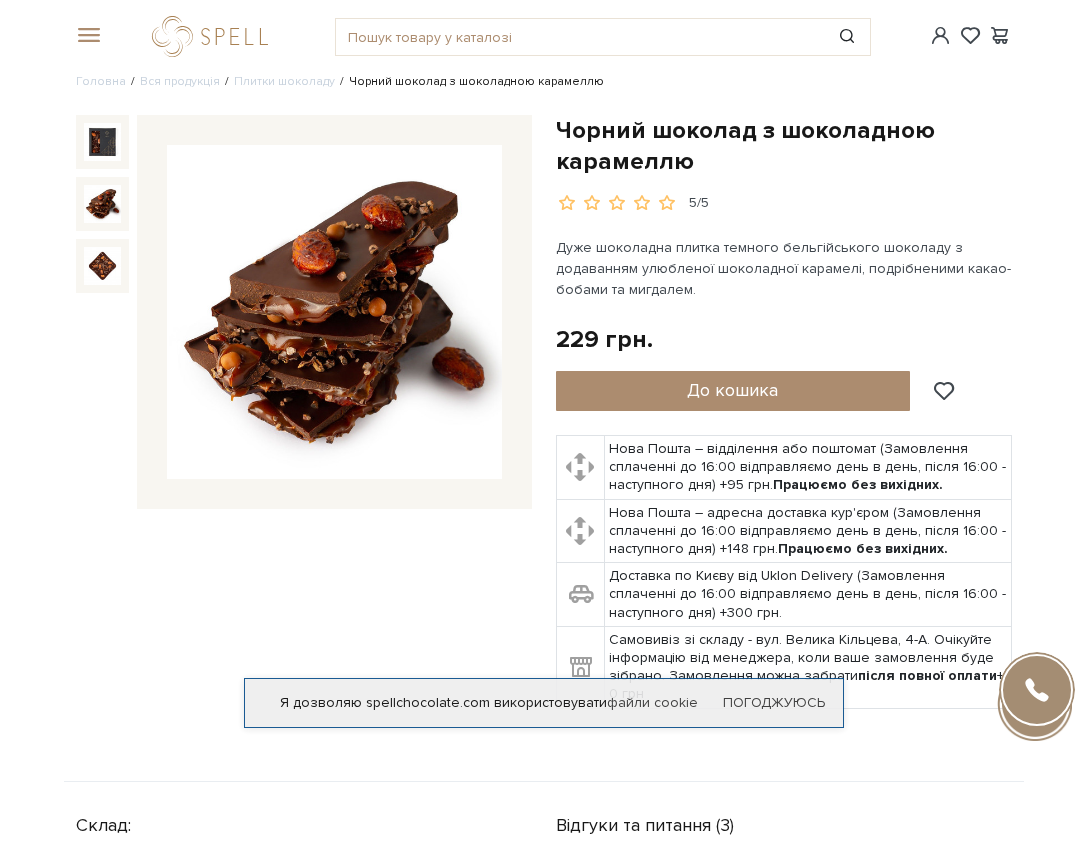 click at bounding box center [103, 204] 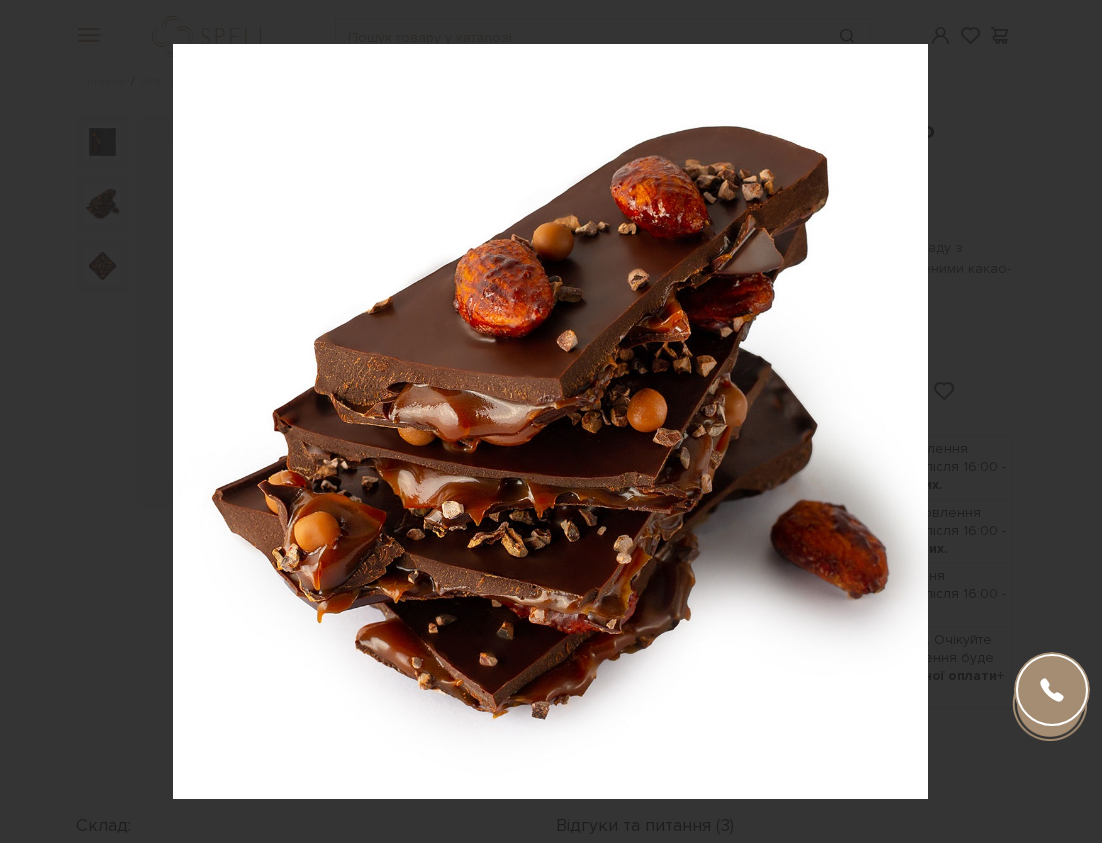 click at bounding box center (551, 421) 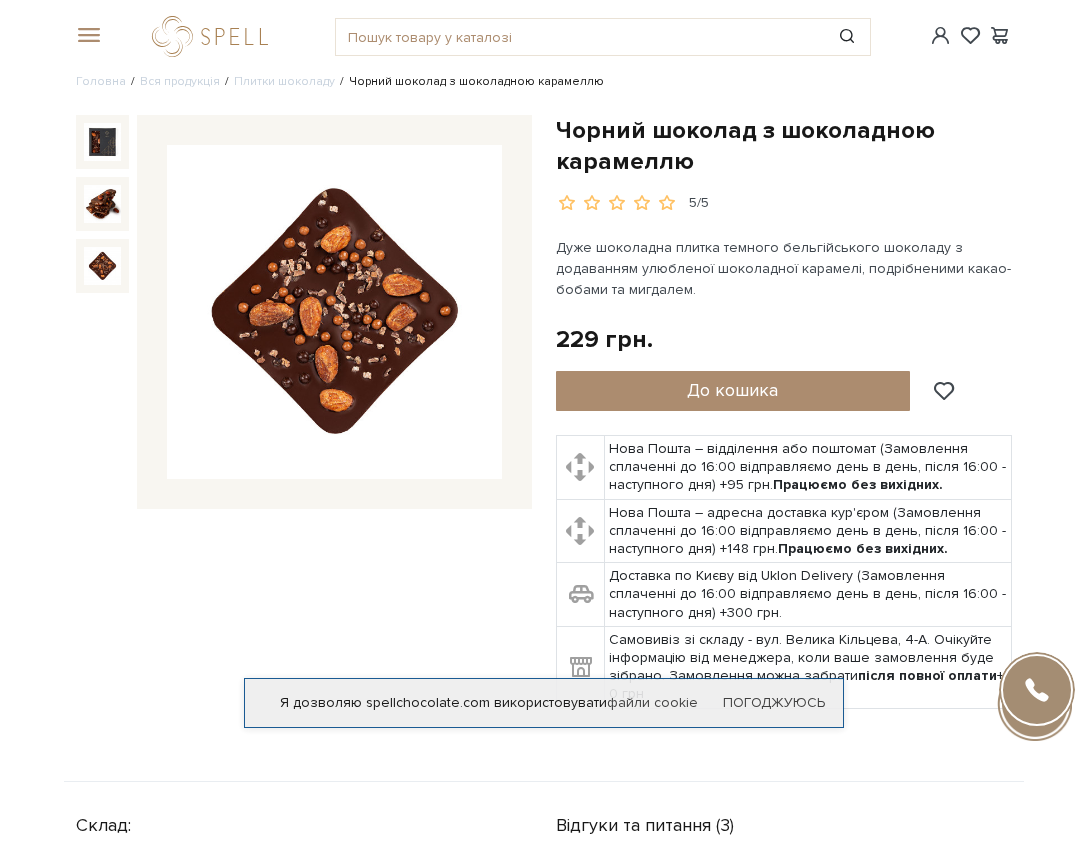 click at bounding box center (103, 266) 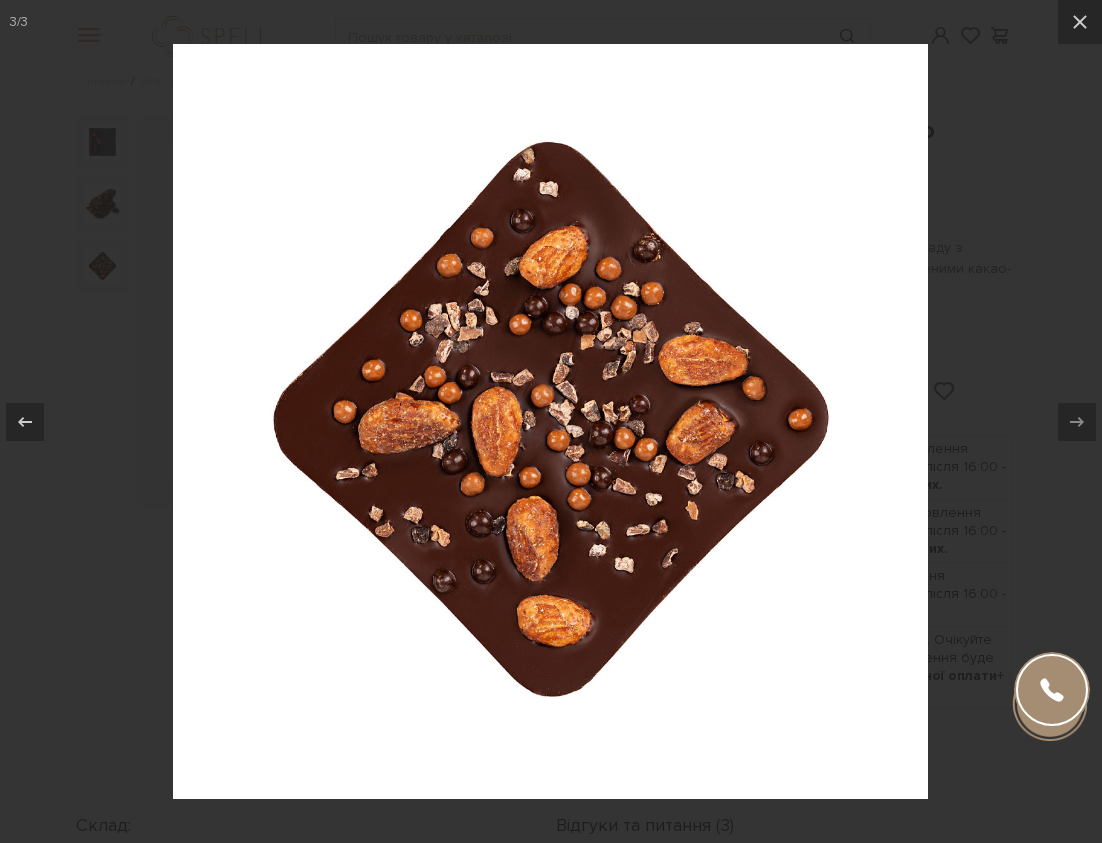click at bounding box center [551, 421] 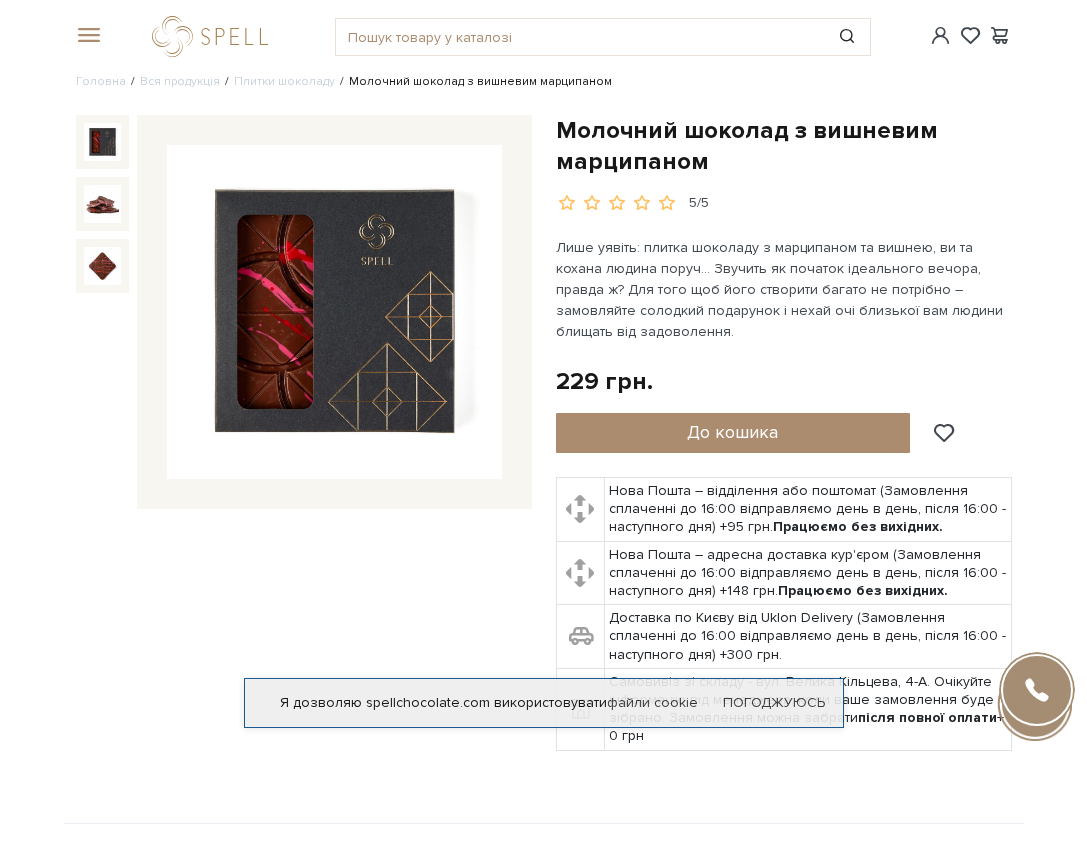 scroll, scrollTop: 0, scrollLeft: 0, axis: both 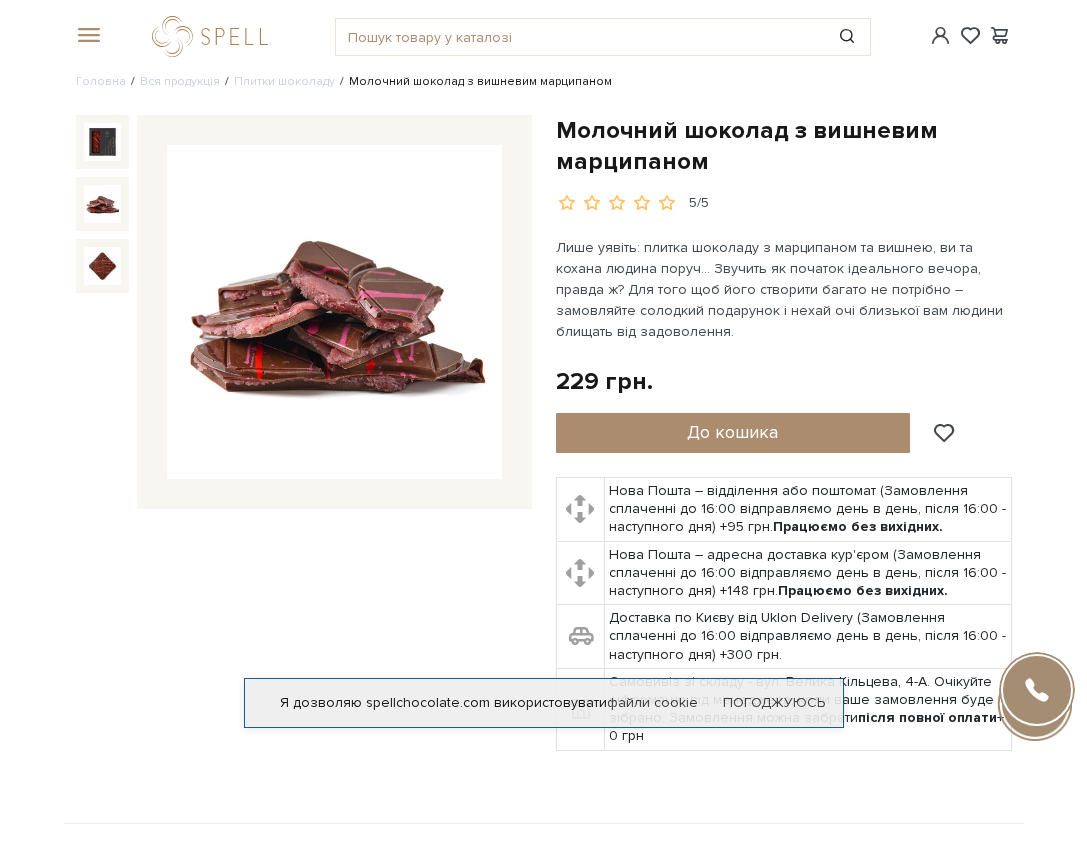 click at bounding box center [103, 204] 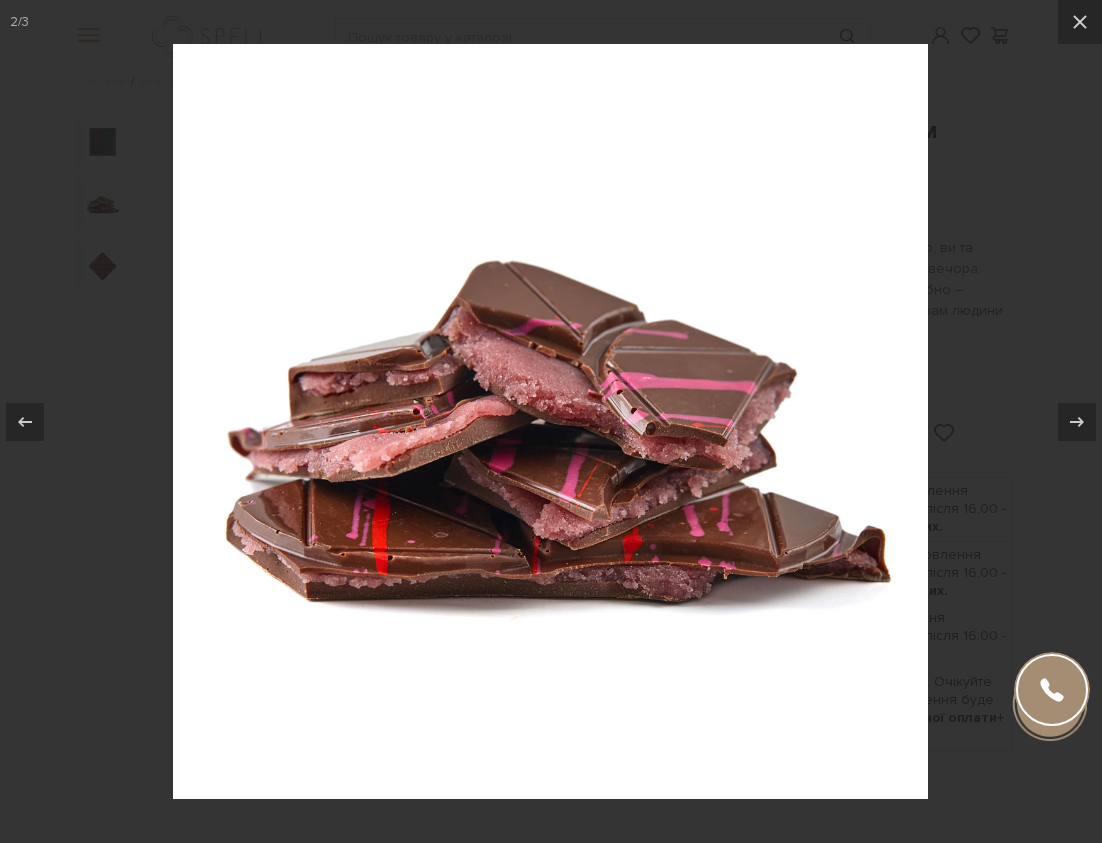 click at bounding box center [551, 421] 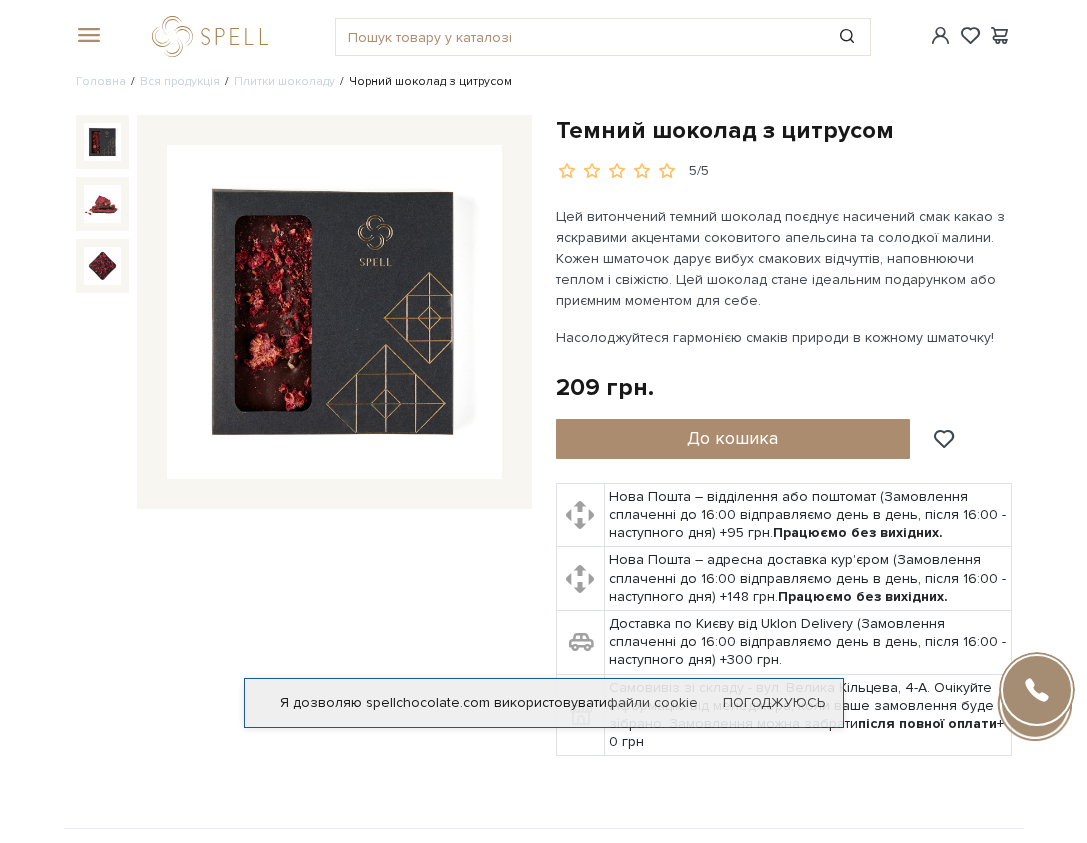 scroll, scrollTop: 0, scrollLeft: 0, axis: both 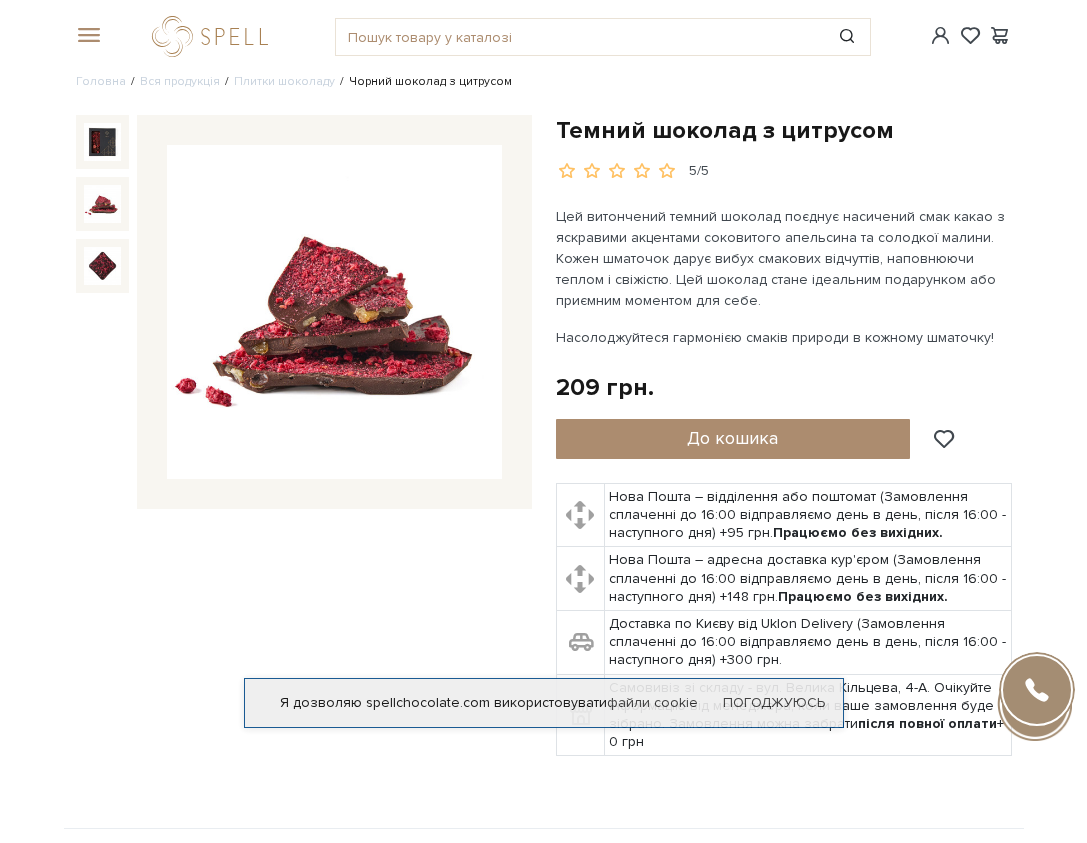 click at bounding box center [103, 204] 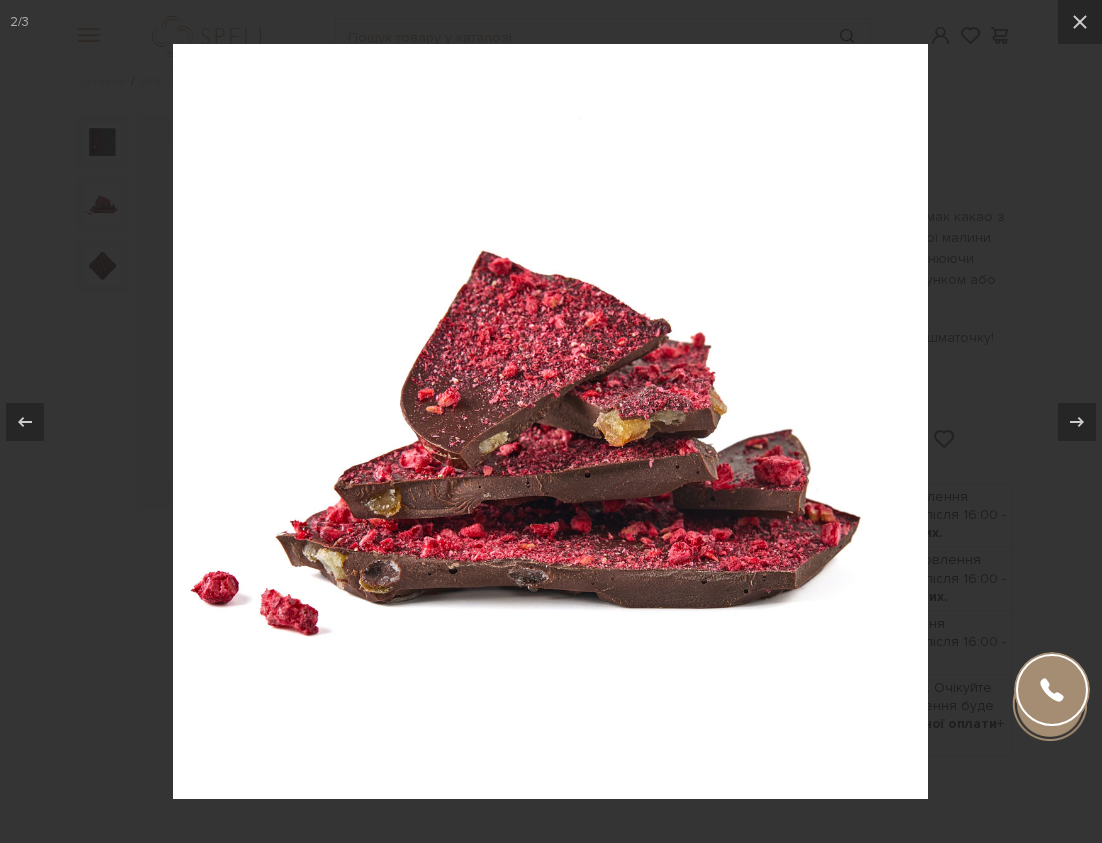 click at bounding box center (551, 421) 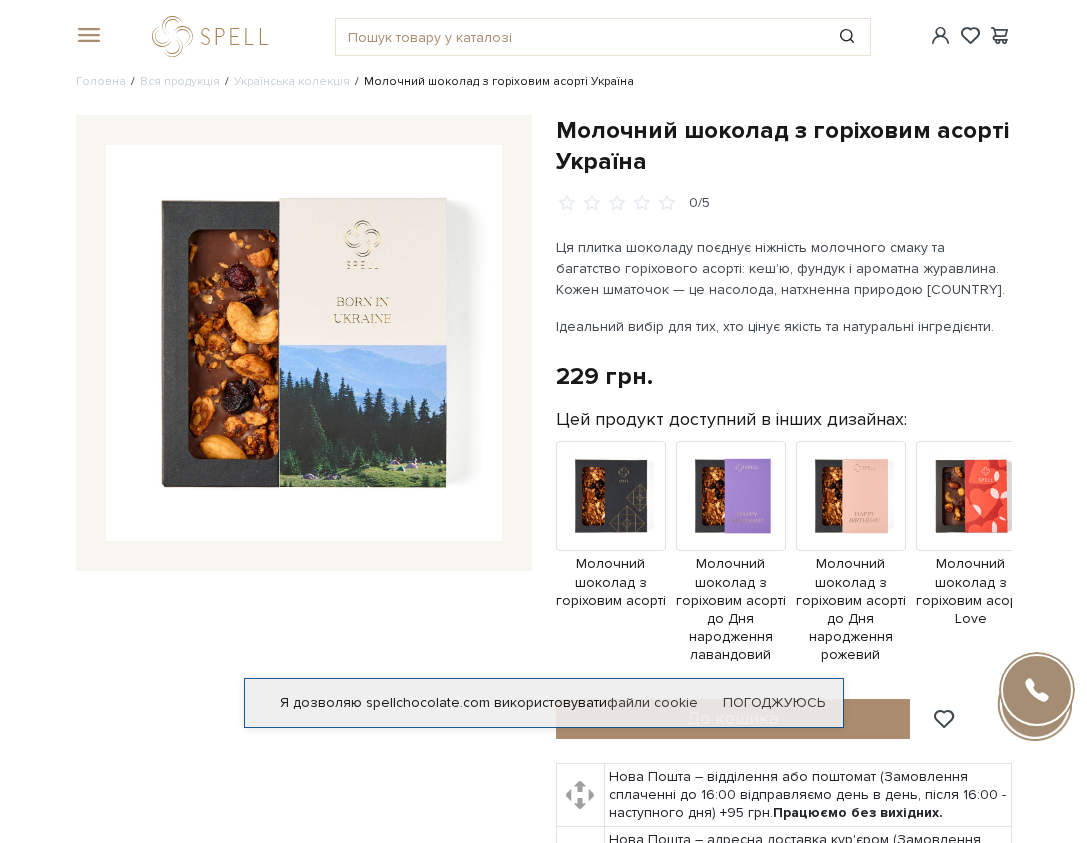scroll, scrollTop: 0, scrollLeft: 0, axis: both 